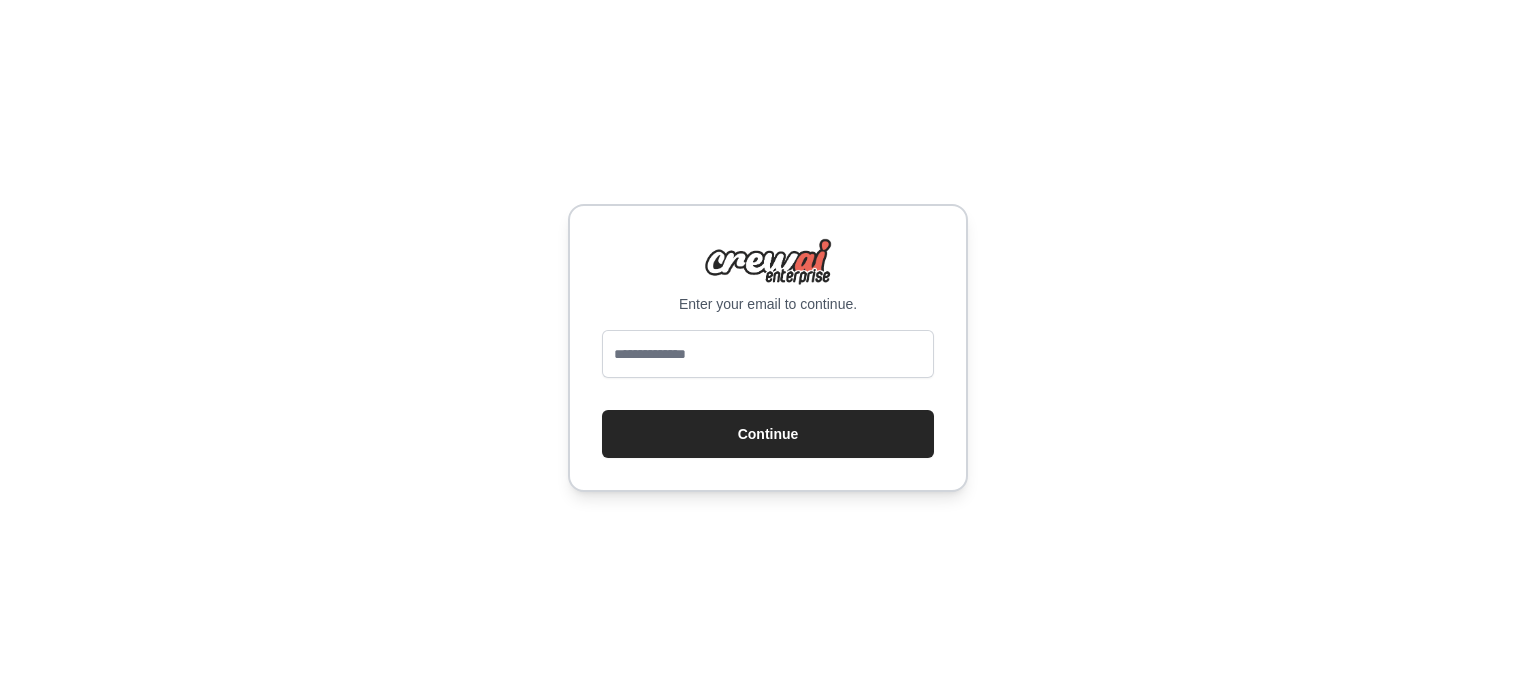 scroll, scrollTop: 0, scrollLeft: 0, axis: both 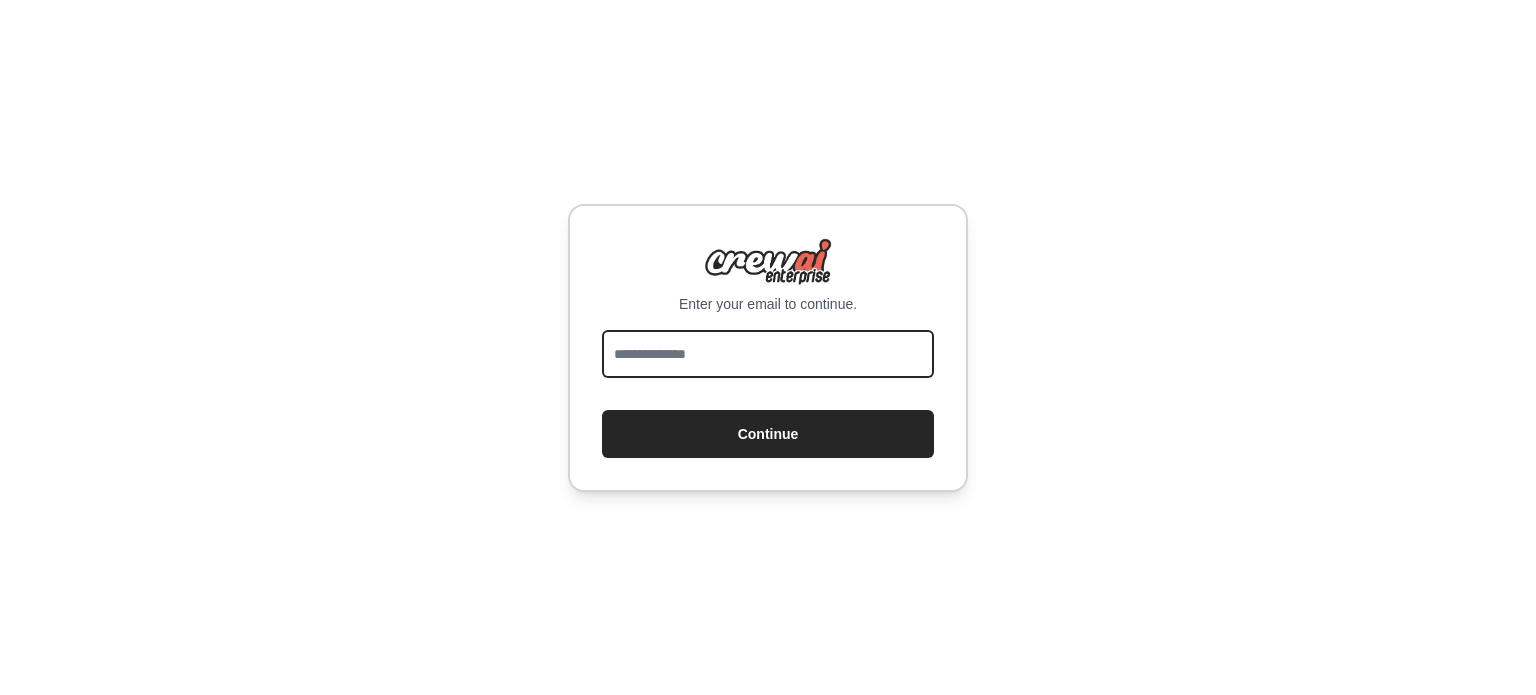 click at bounding box center (768, 354) 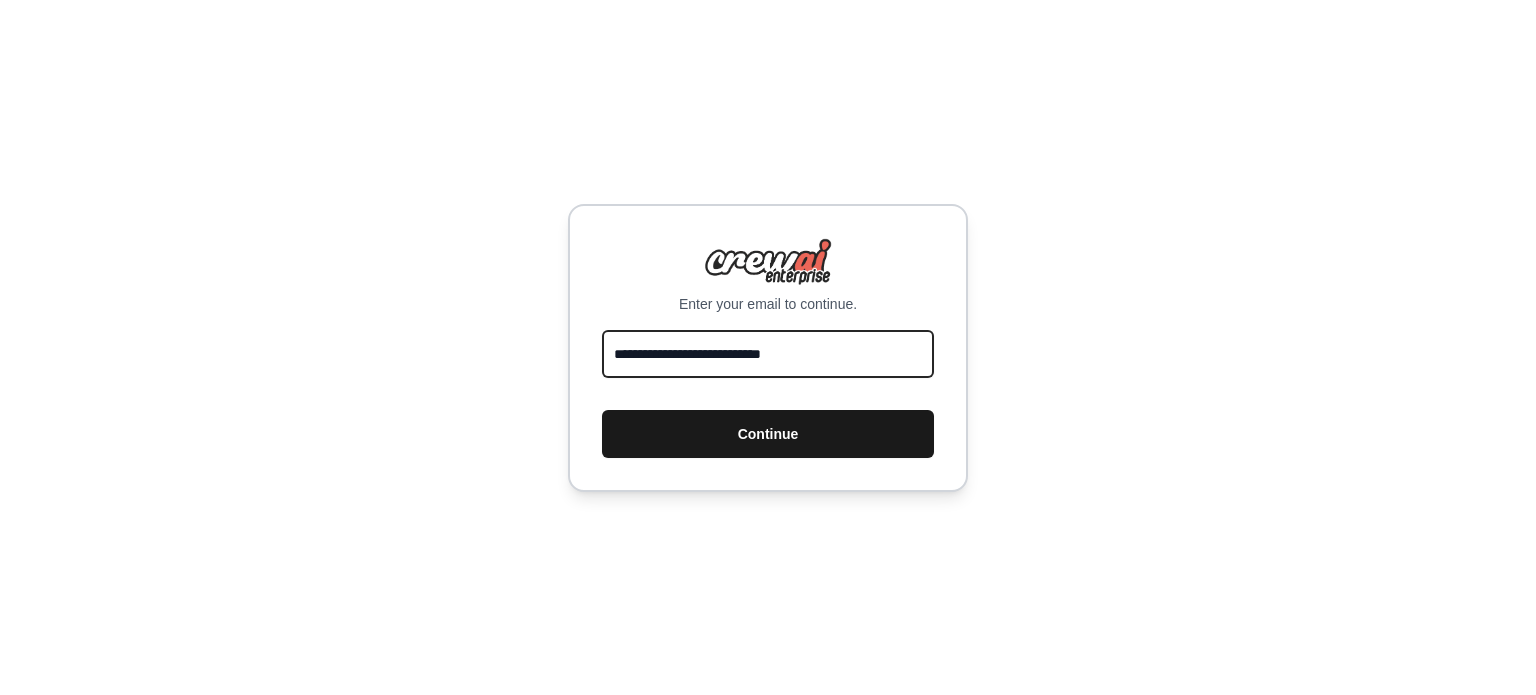 type on "**********" 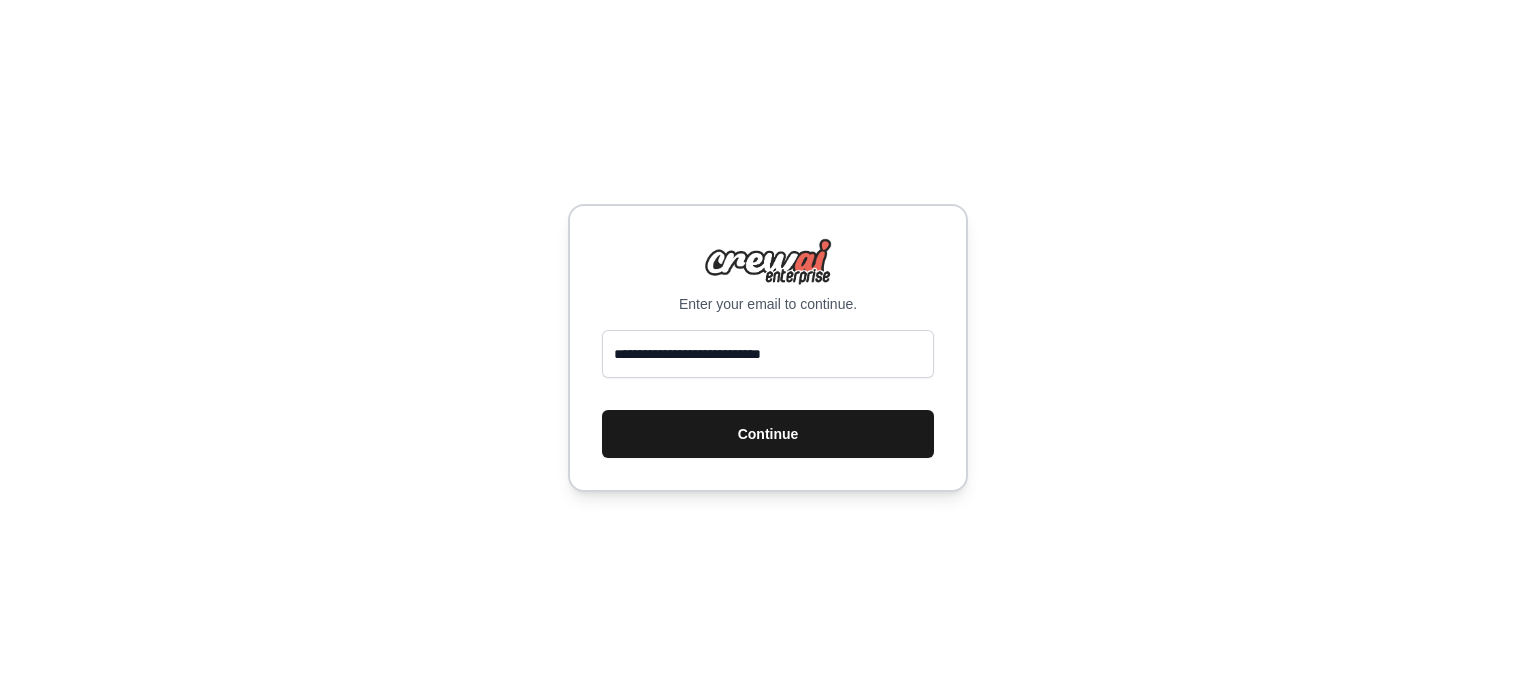 click on "Continue" at bounding box center (768, 434) 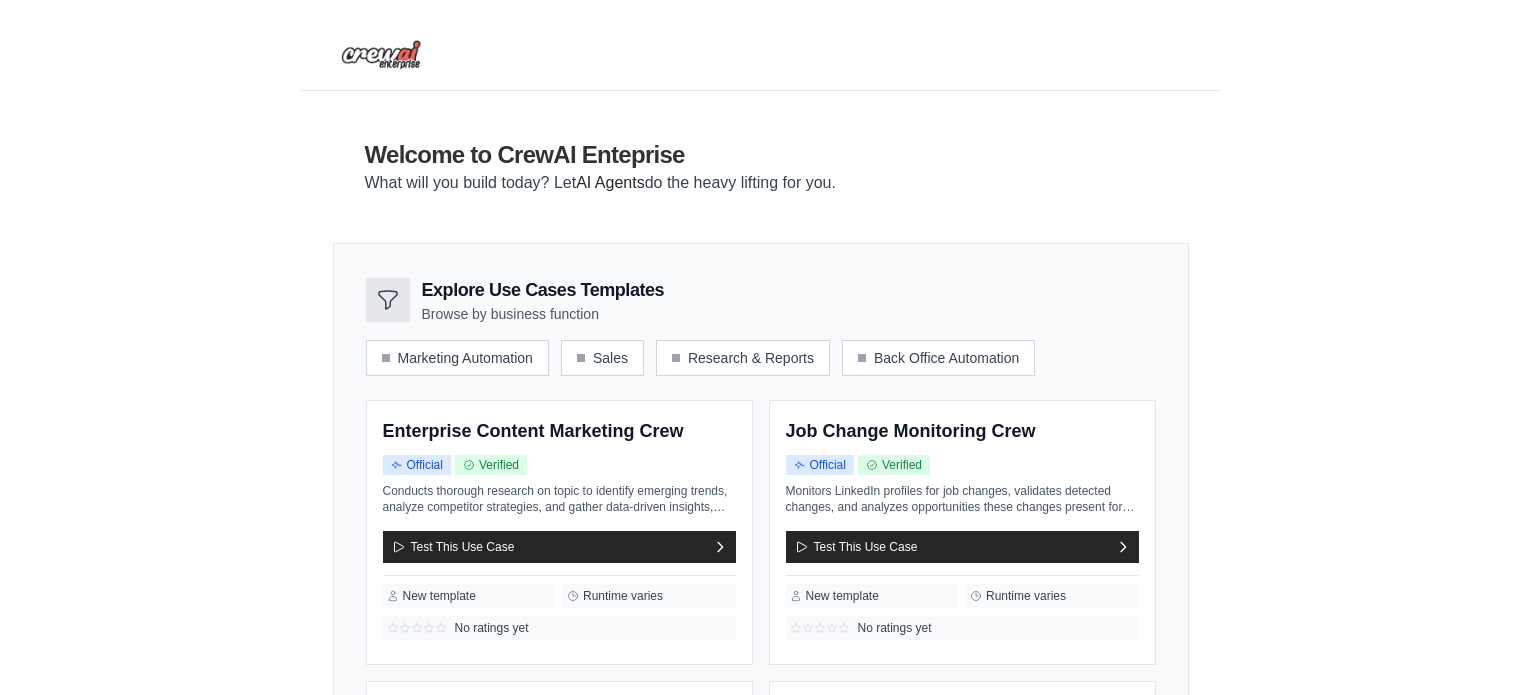 scroll, scrollTop: 0, scrollLeft: 0, axis: both 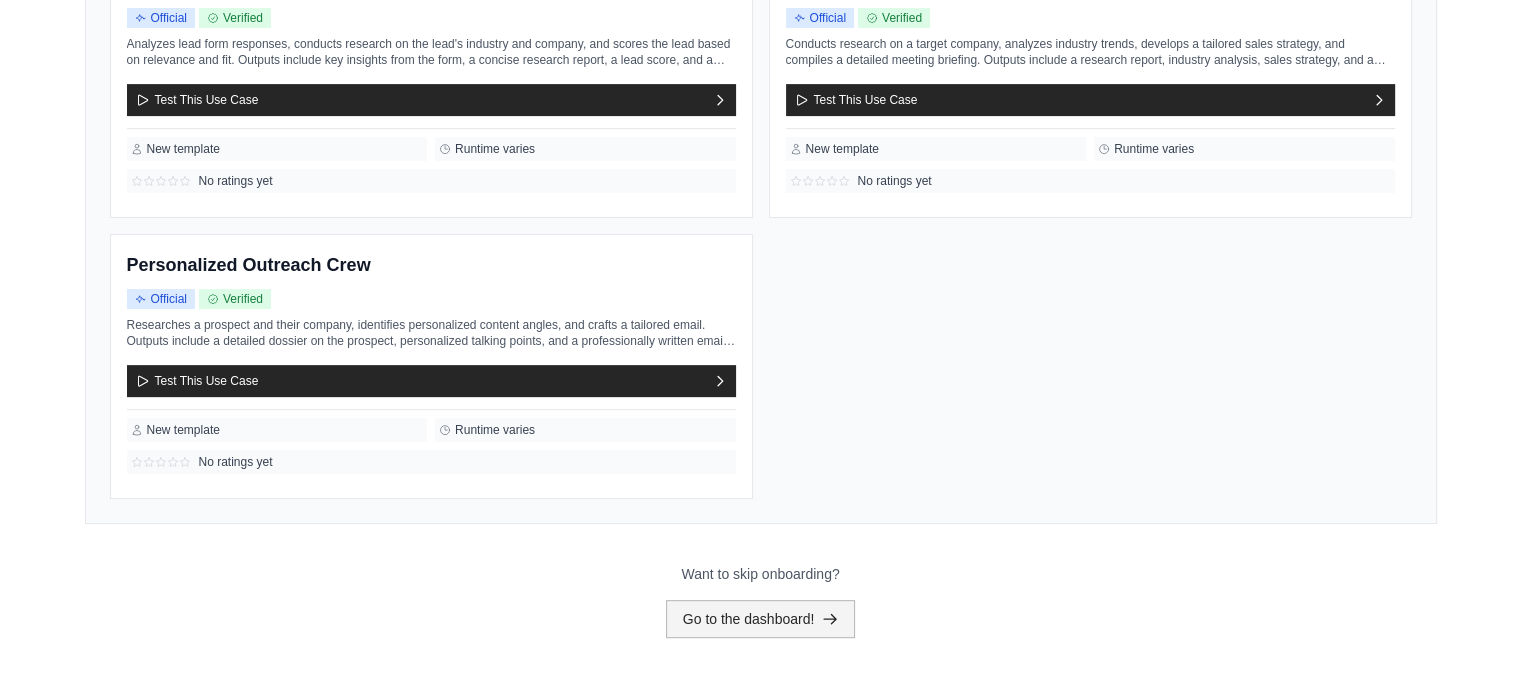 click on "Go to the dashboard!" at bounding box center [761, 619] 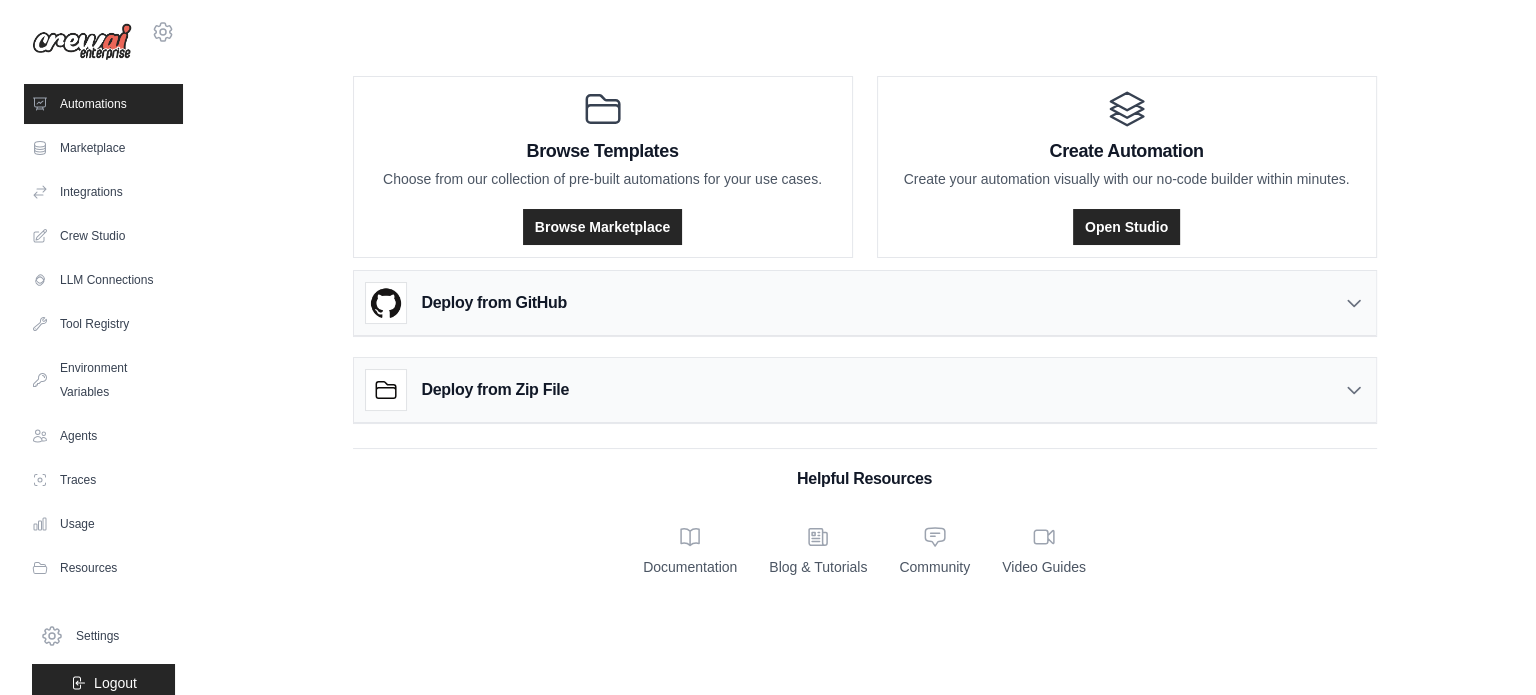 scroll, scrollTop: 0, scrollLeft: 0, axis: both 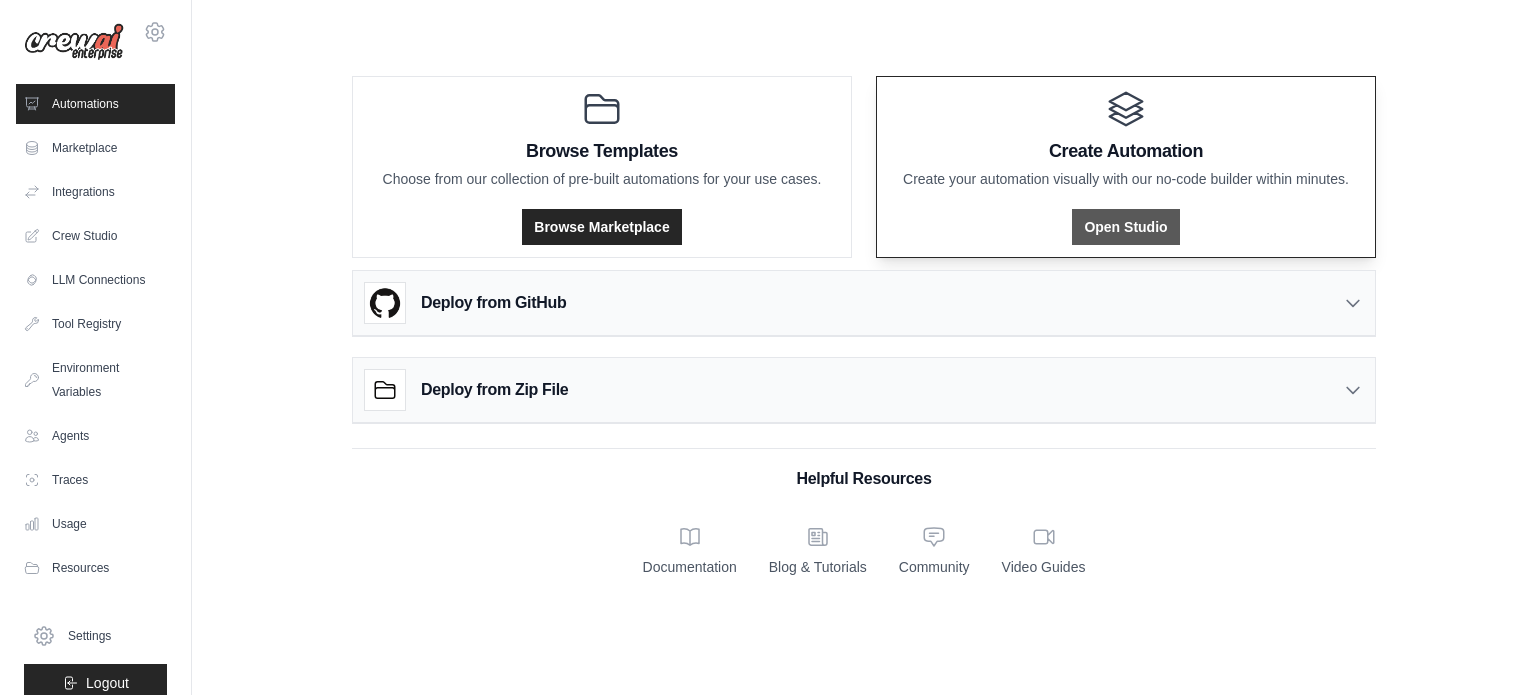 click on "Open Studio" at bounding box center [1125, 227] 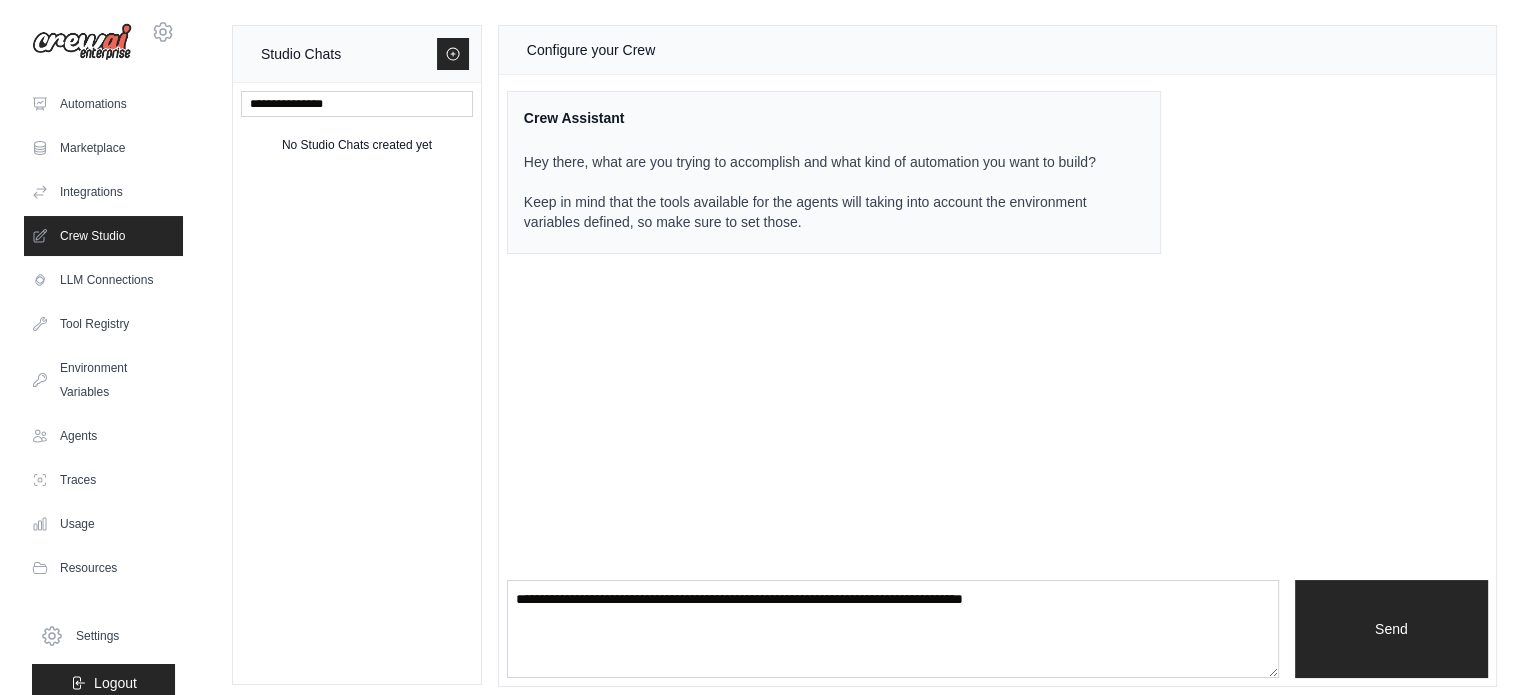 scroll, scrollTop: 0, scrollLeft: 0, axis: both 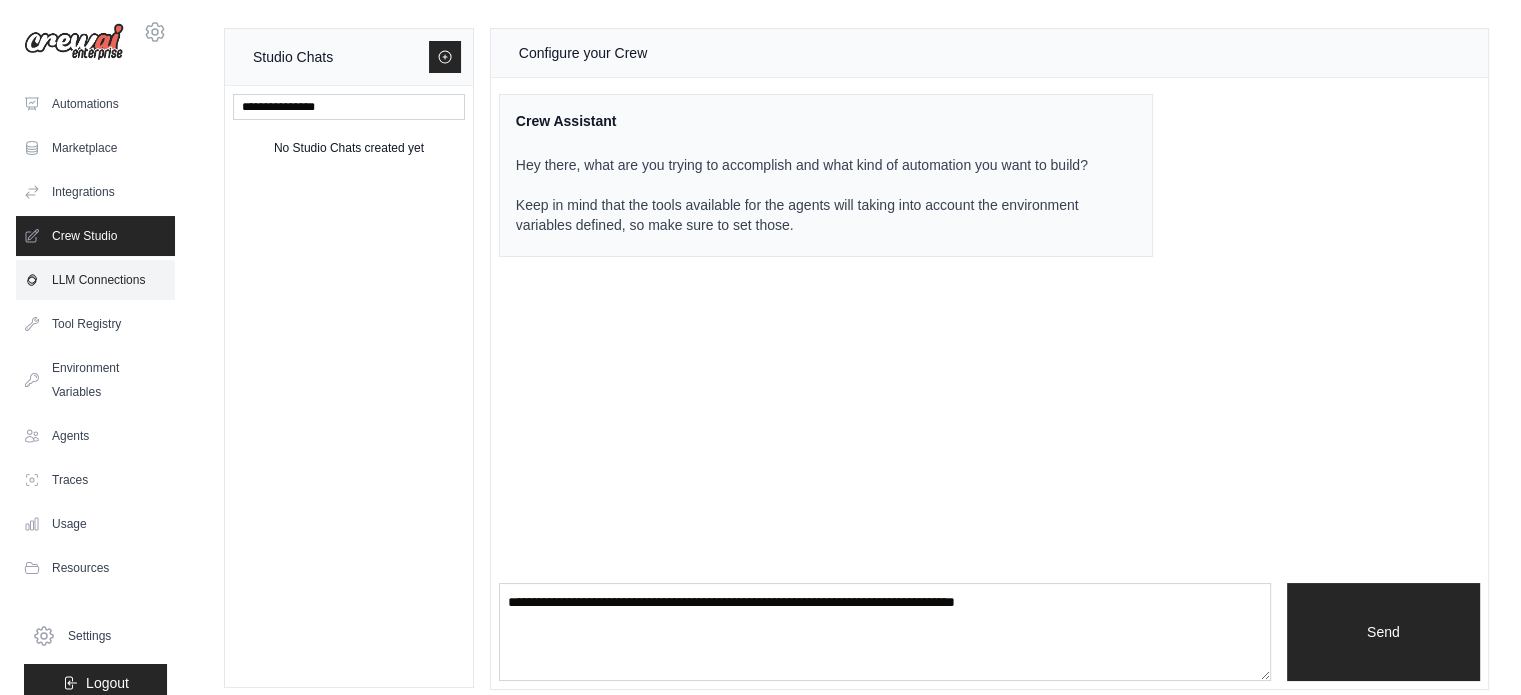 click on "LLM Connections" at bounding box center [95, 280] 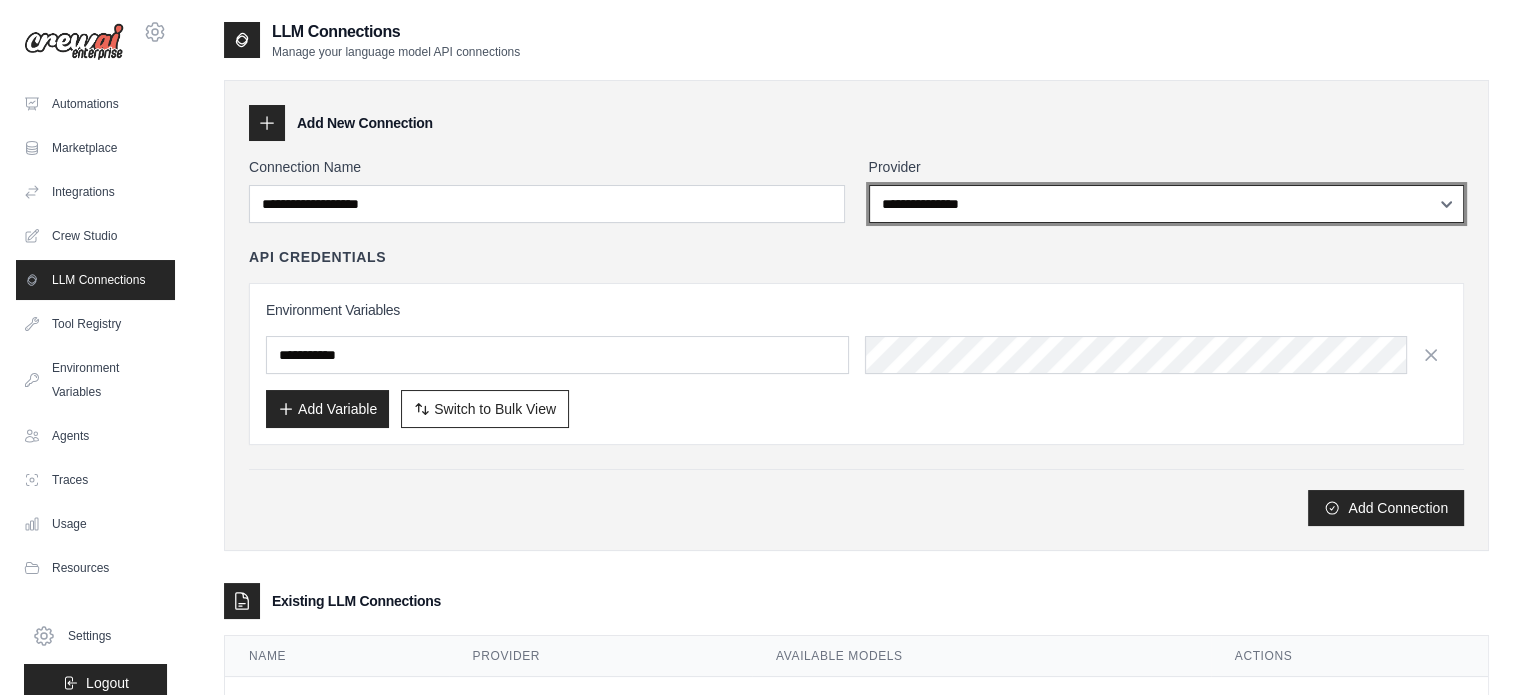 click on "**********" at bounding box center (1167, 204) 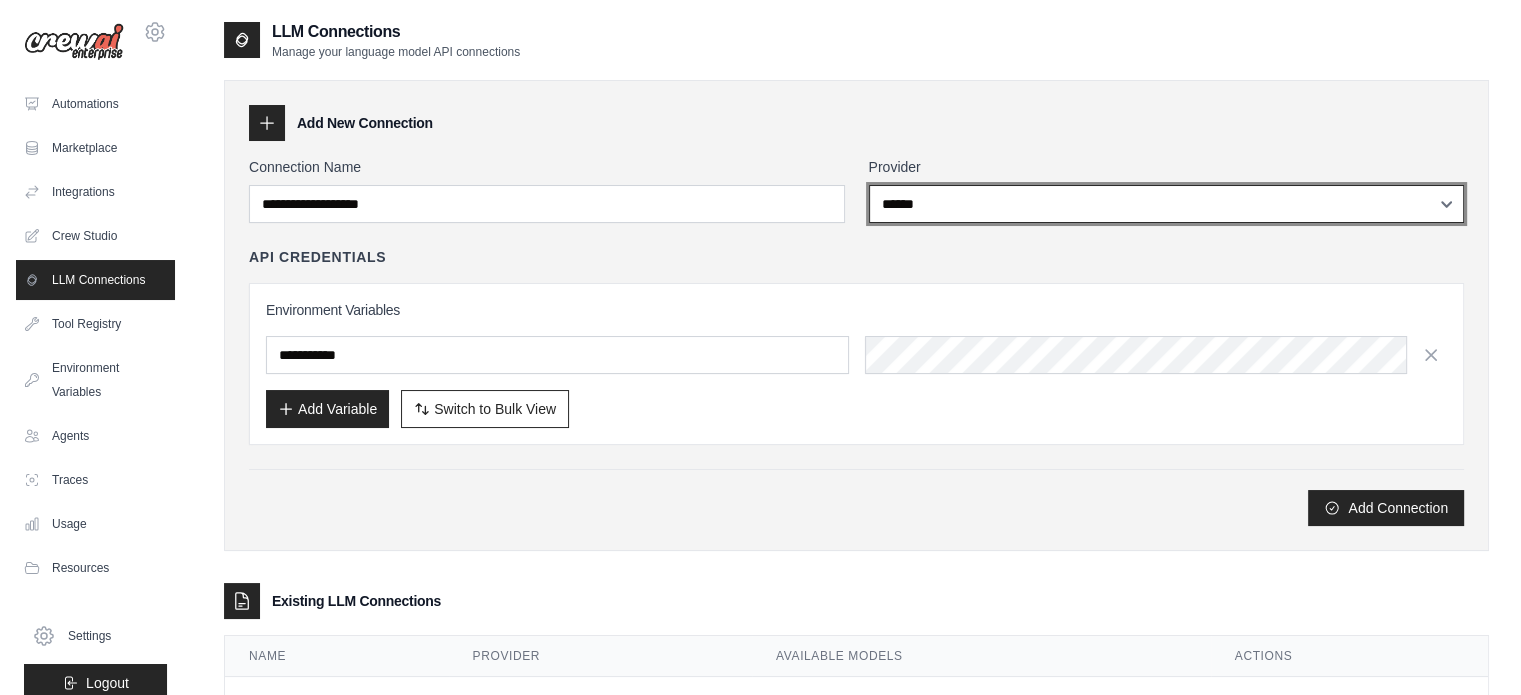 click on "**********" at bounding box center [1167, 204] 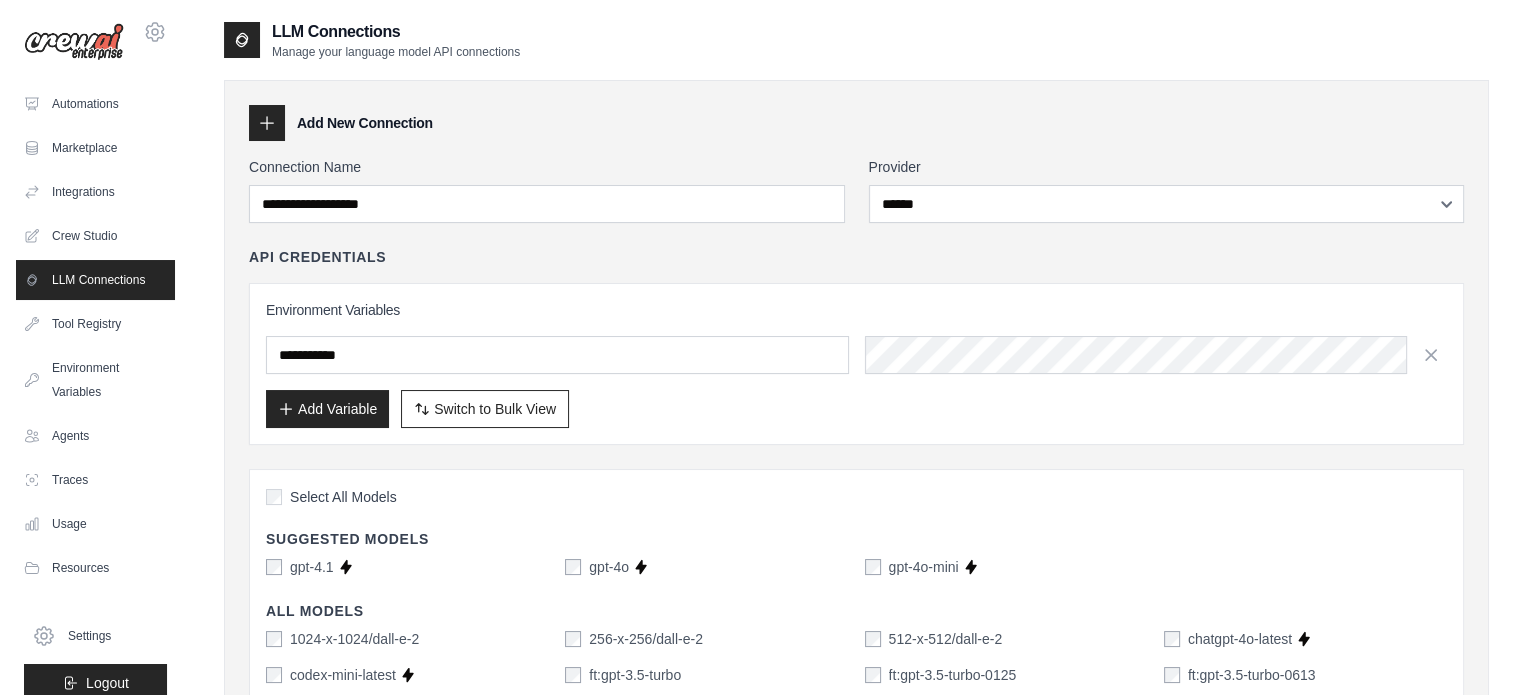 click on "API Credentials" at bounding box center (856, 257) 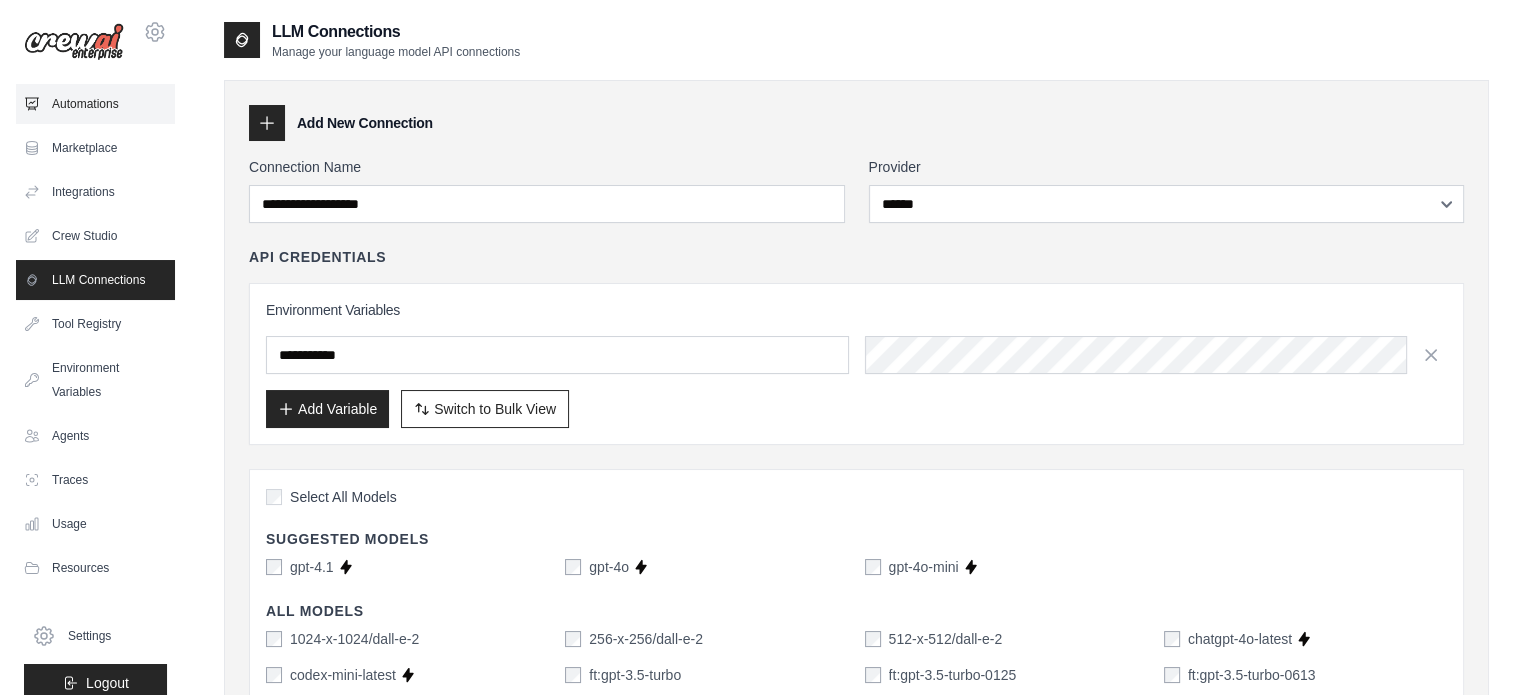 click on "Automations" at bounding box center [95, 104] 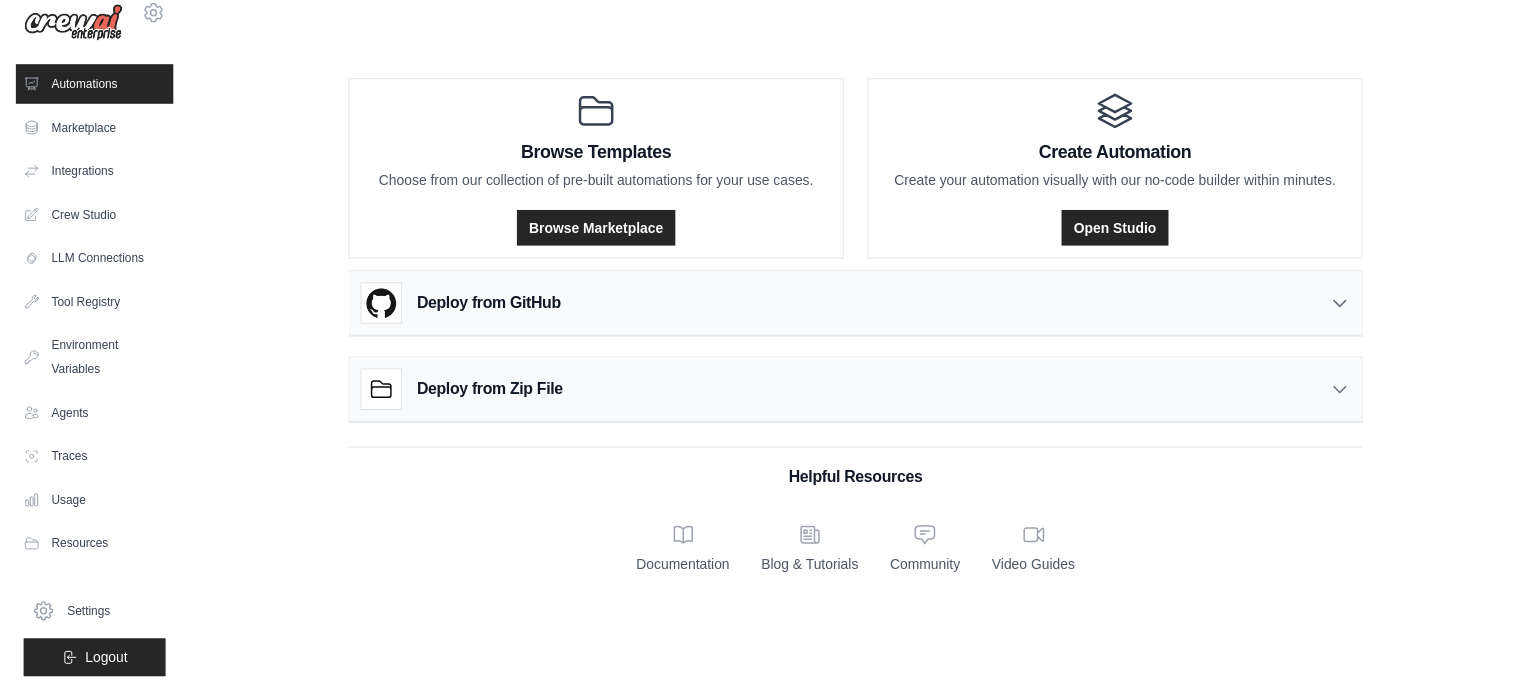 scroll, scrollTop: 0, scrollLeft: 0, axis: both 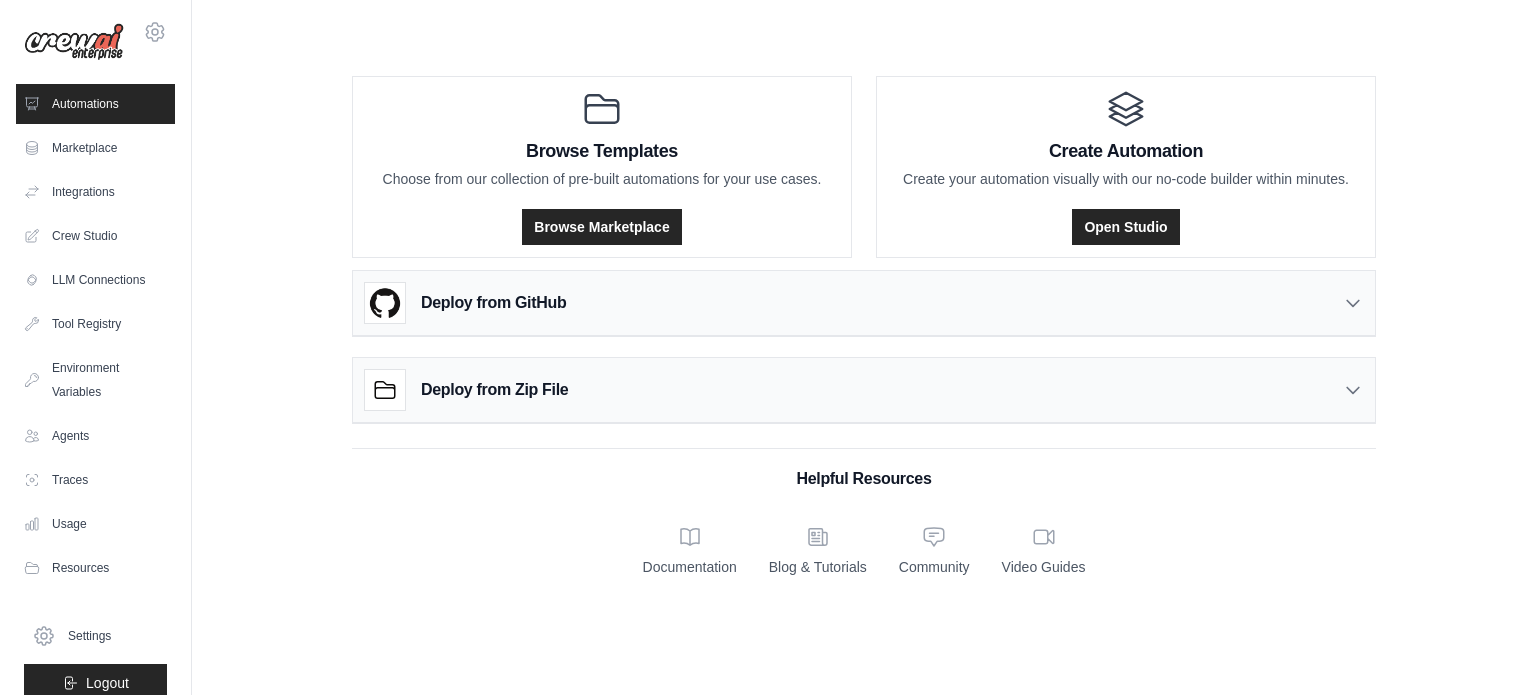 click on "Automations" at bounding box center [95, 104] 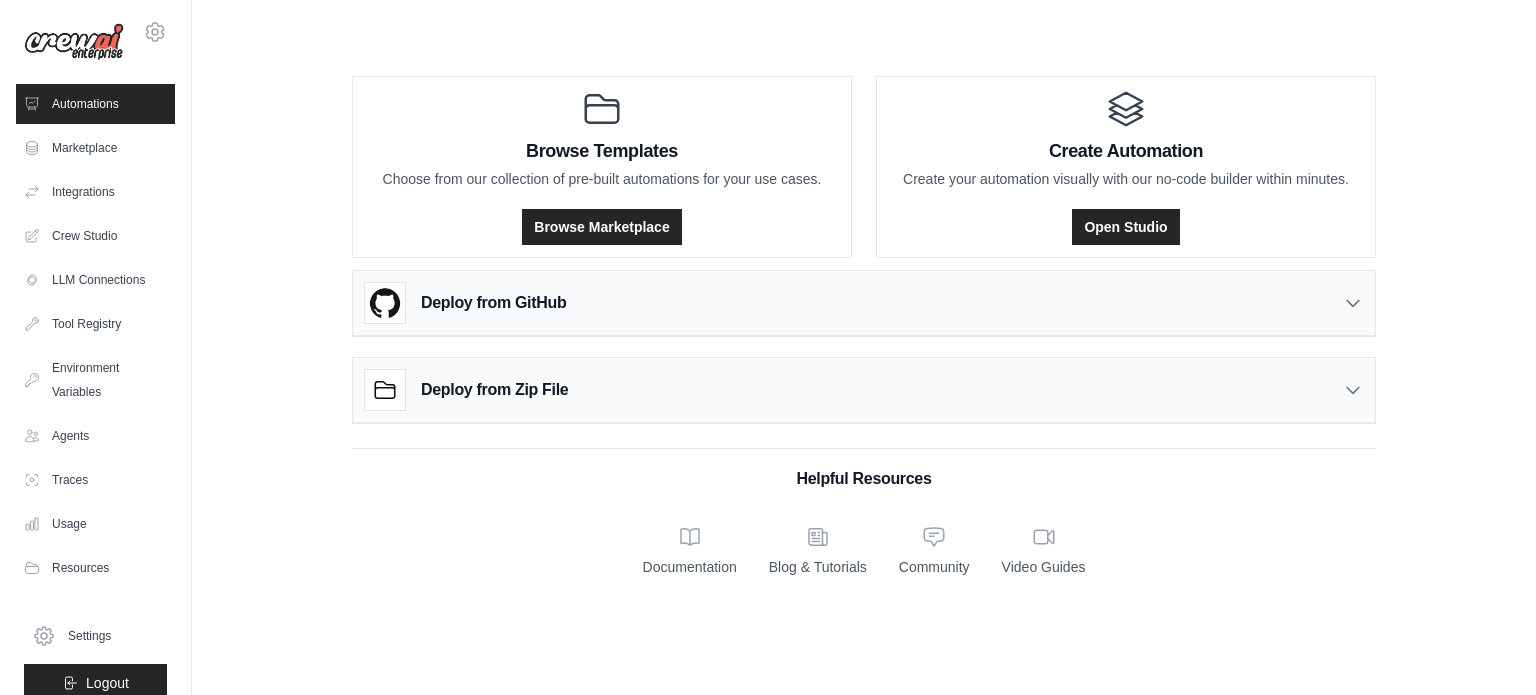 click at bounding box center (74, 42) 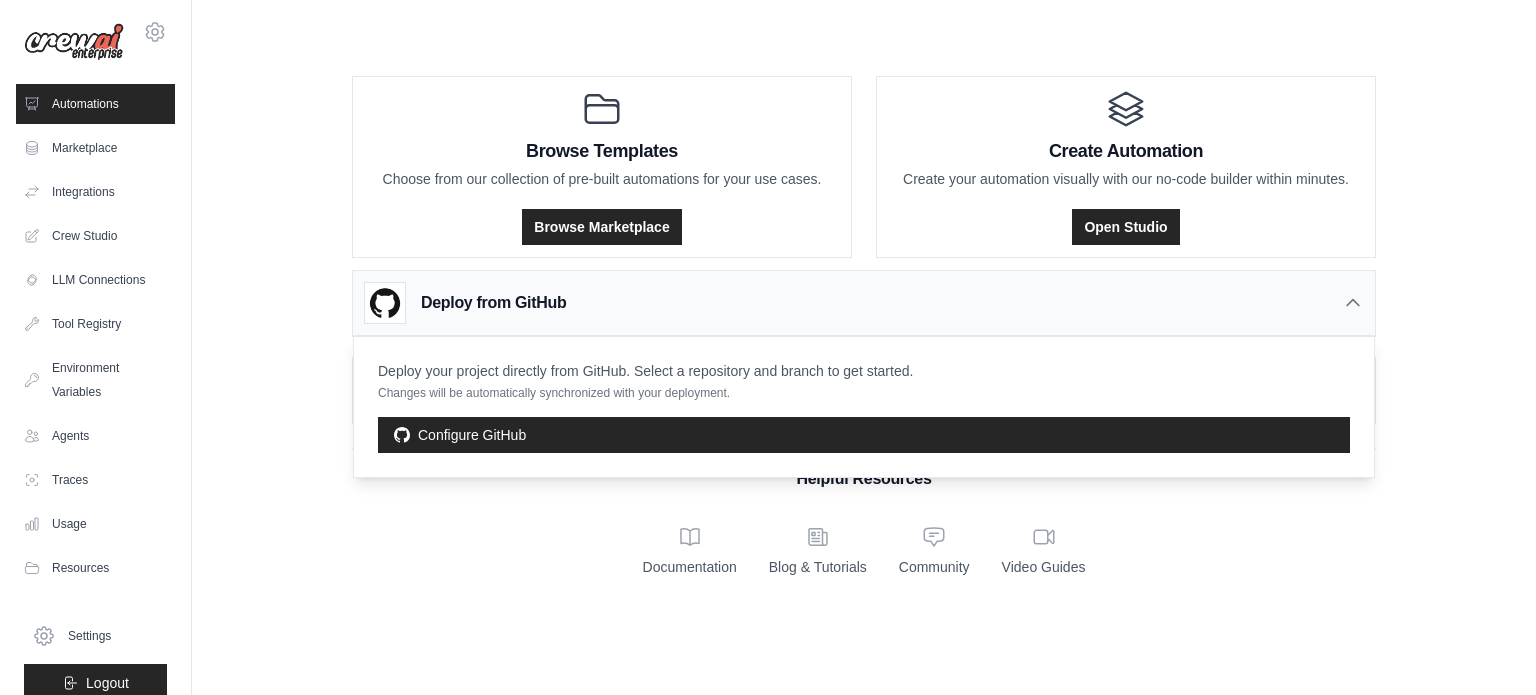 click 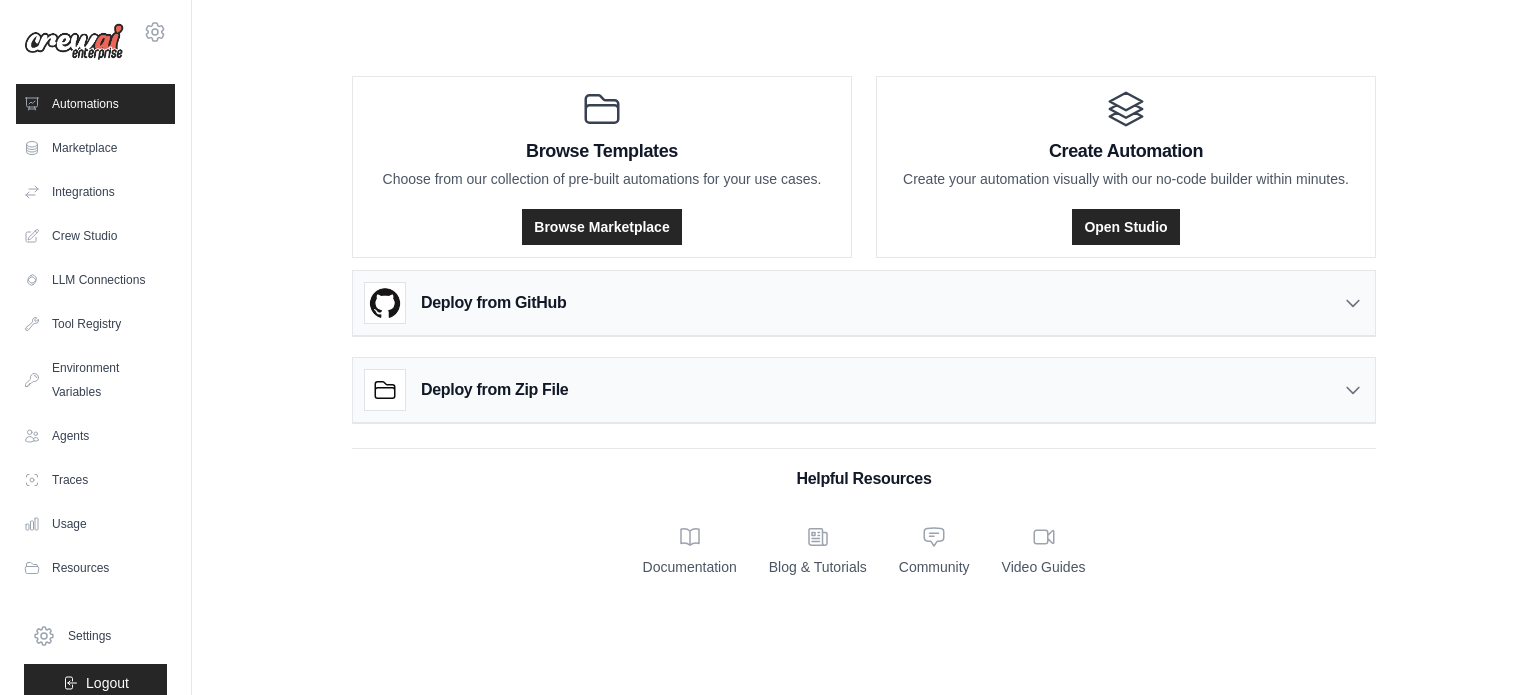 click on "Browse Templates
Choose from our collection of pre-built automations for your use
cases.
Browse Marketplace
Create Automation
Create your automation visually with our no-code builder within
minutes.
Open Studio
Deploy from GitHub" at bounding box center [864, 322] 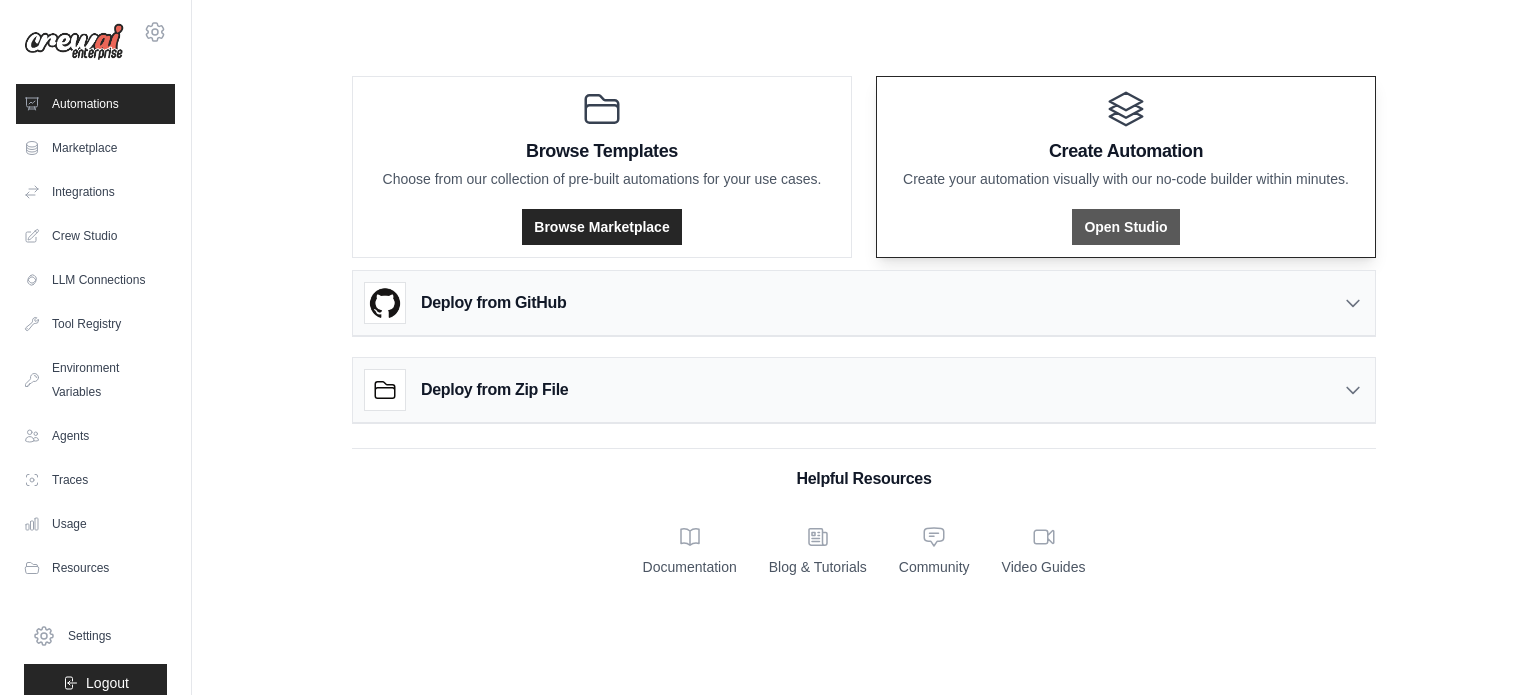 click on "Open Studio" at bounding box center [1125, 227] 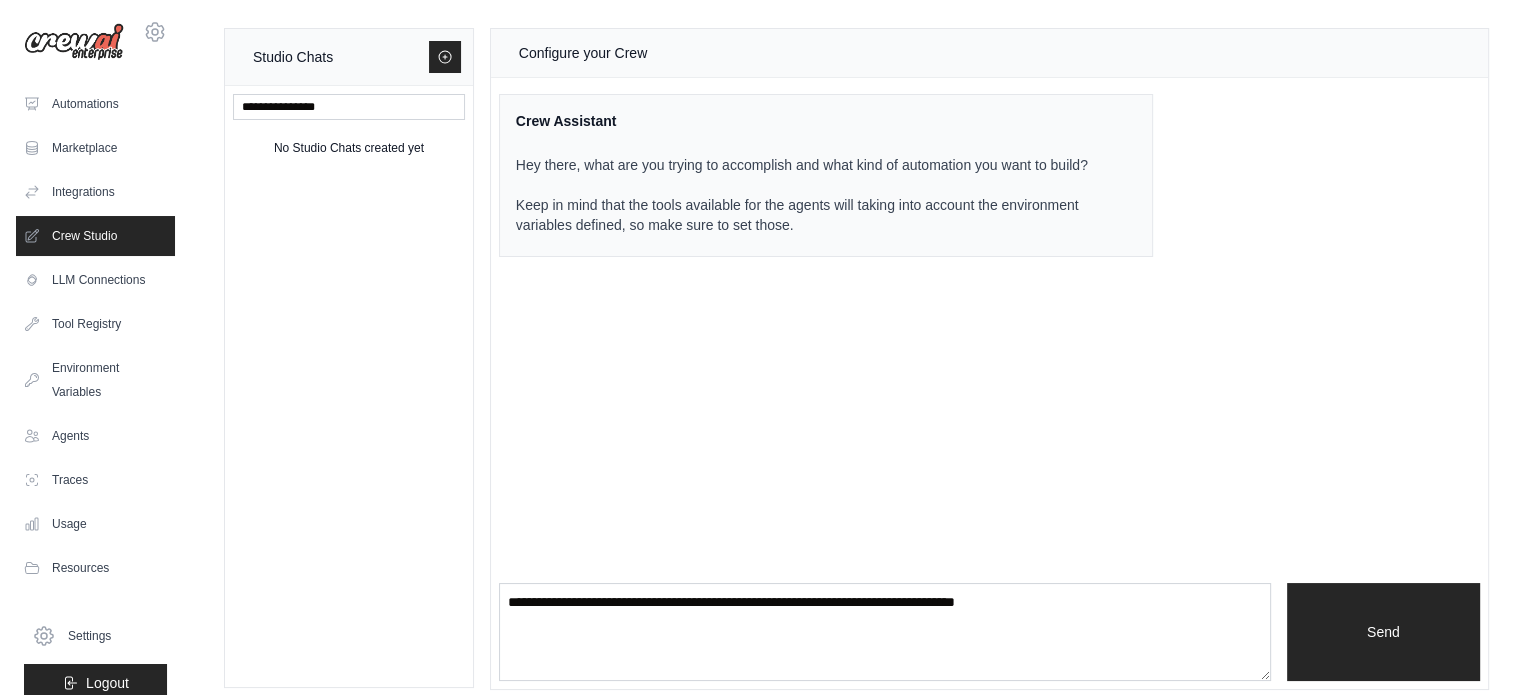 click at bounding box center (74, 42) 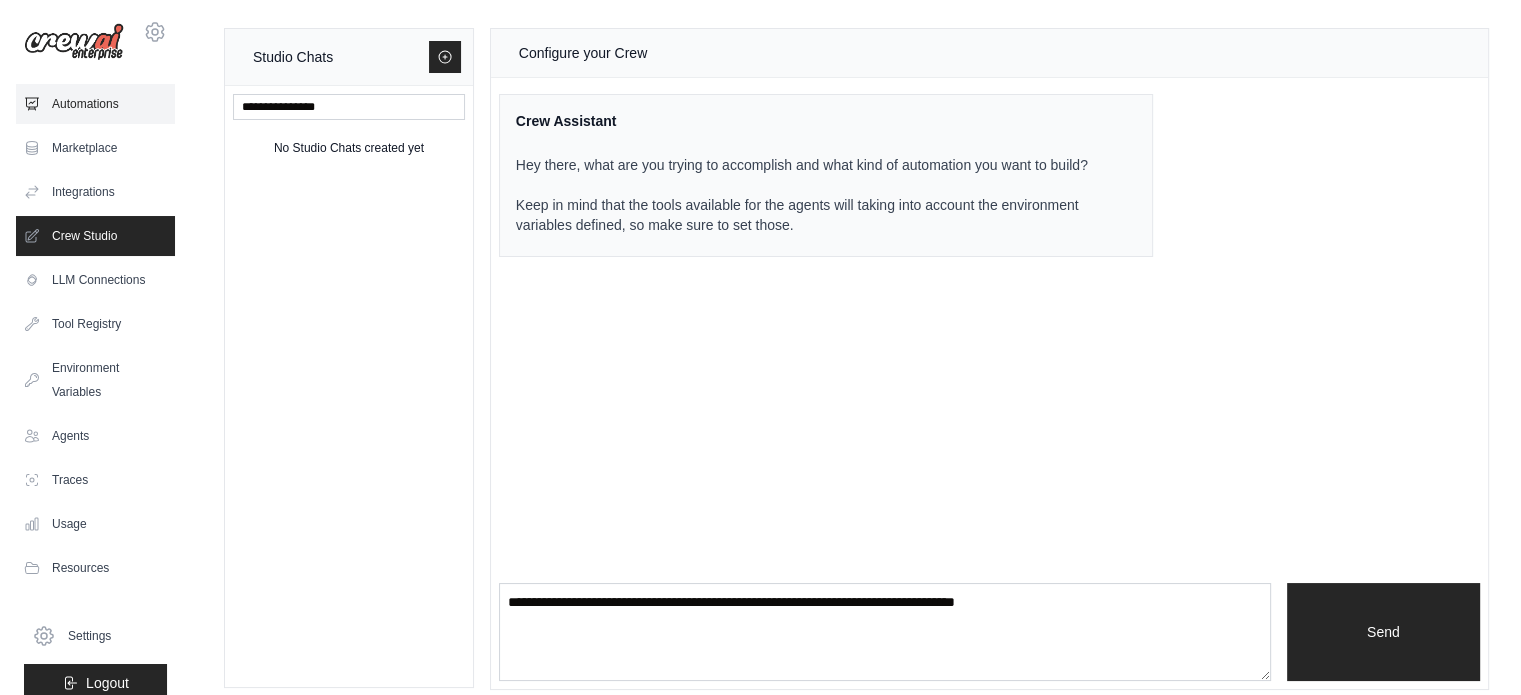 click on "Automations" at bounding box center [95, 104] 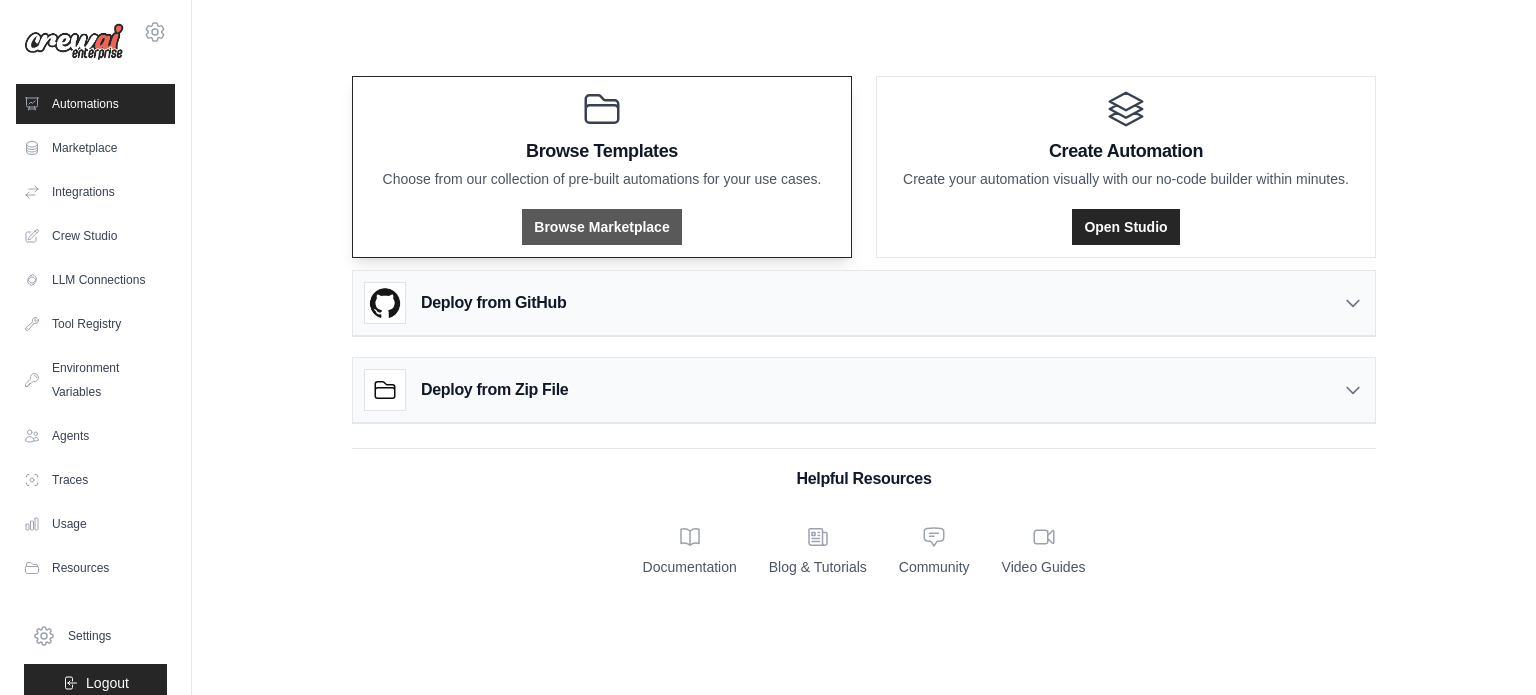 click on "Browse Marketplace" at bounding box center (601, 227) 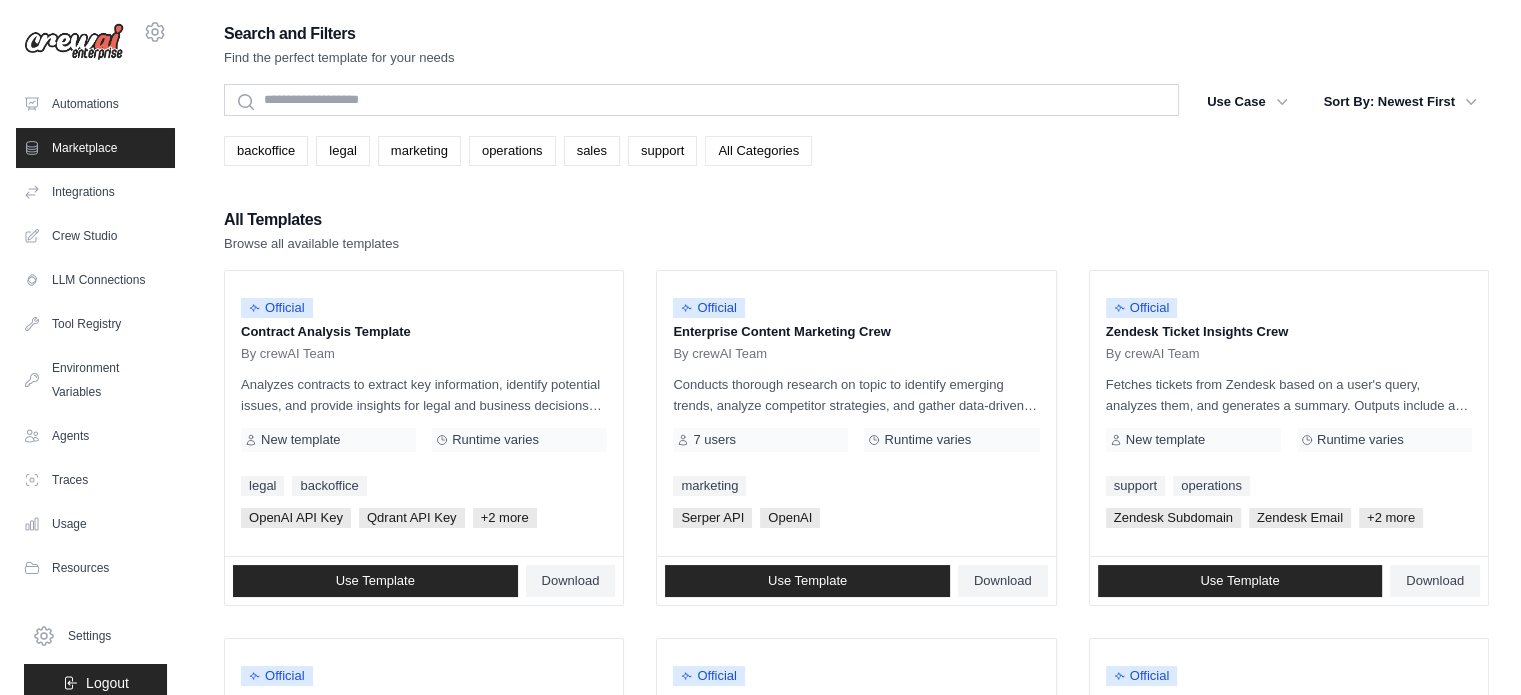 click on "All Categories" at bounding box center [758, 151] 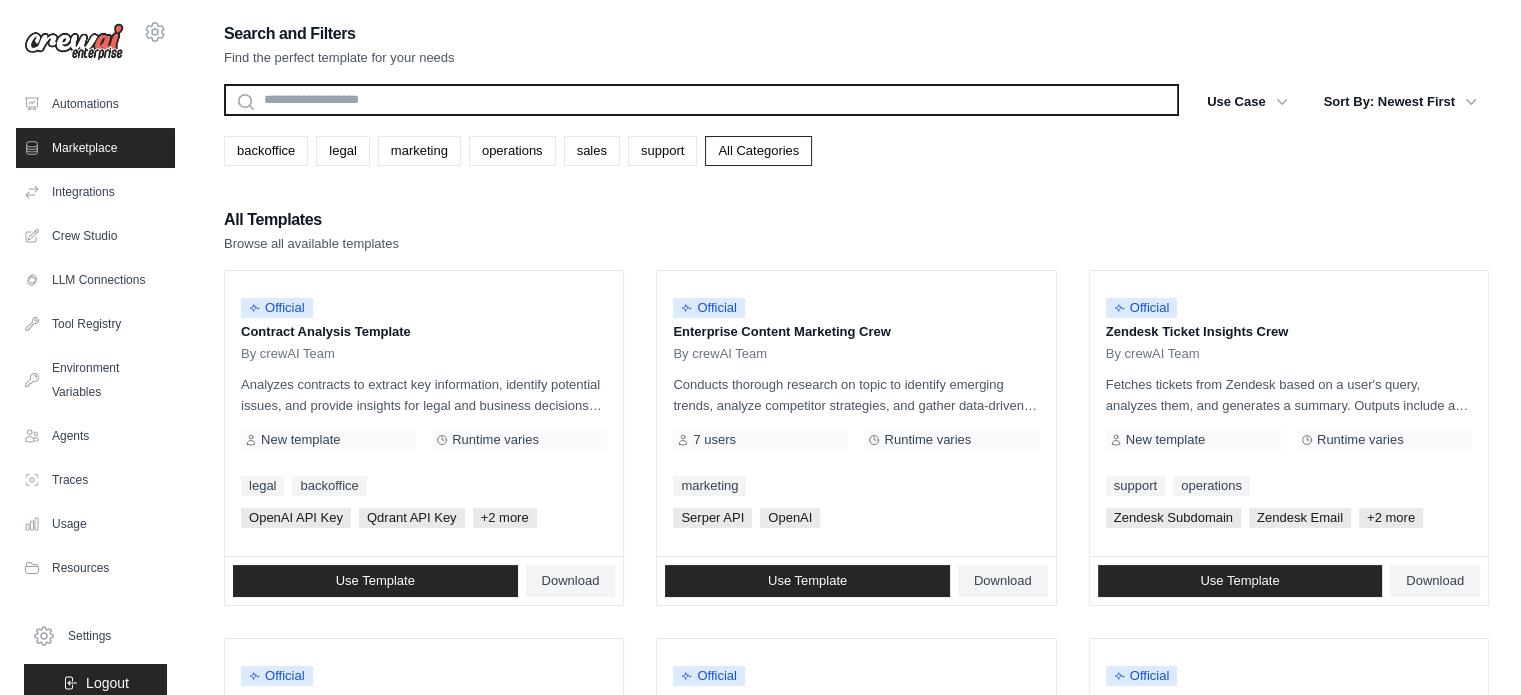 click at bounding box center [701, 100] 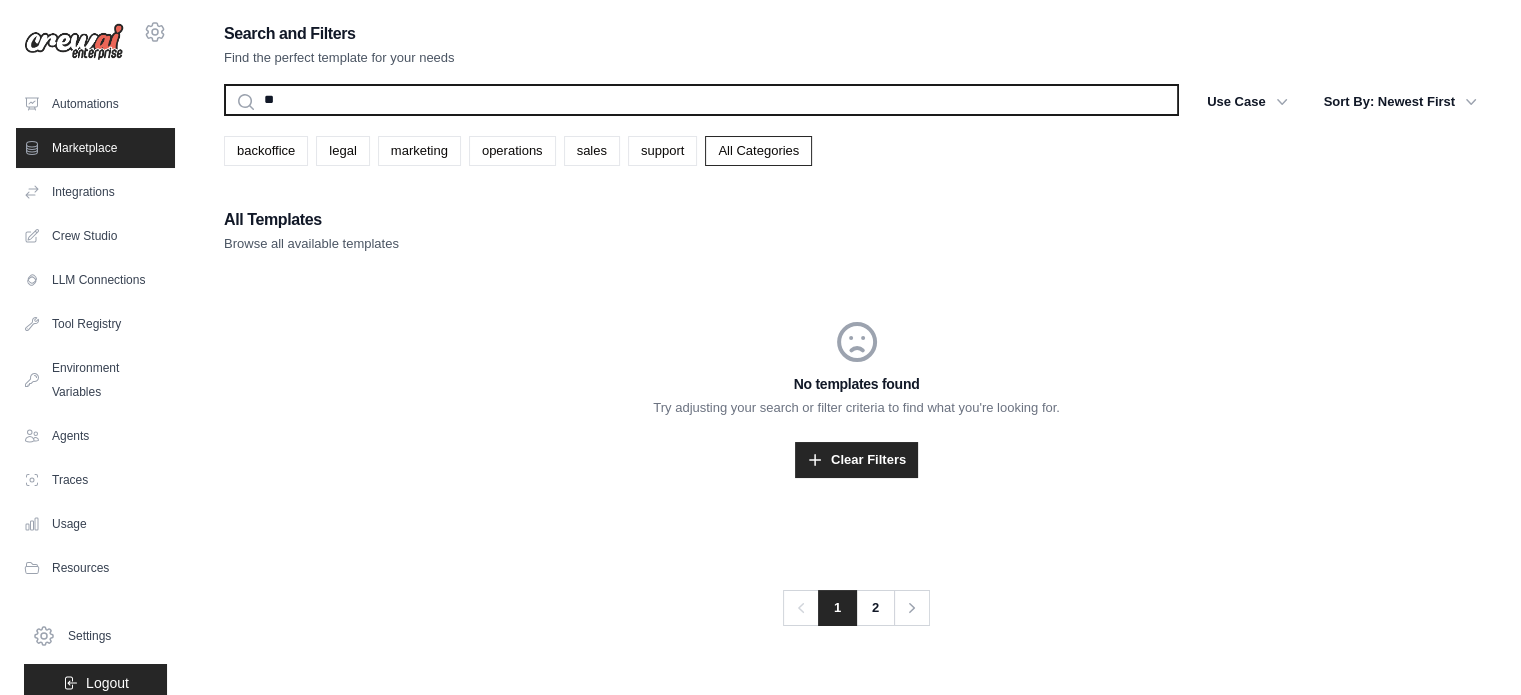 type on "*" 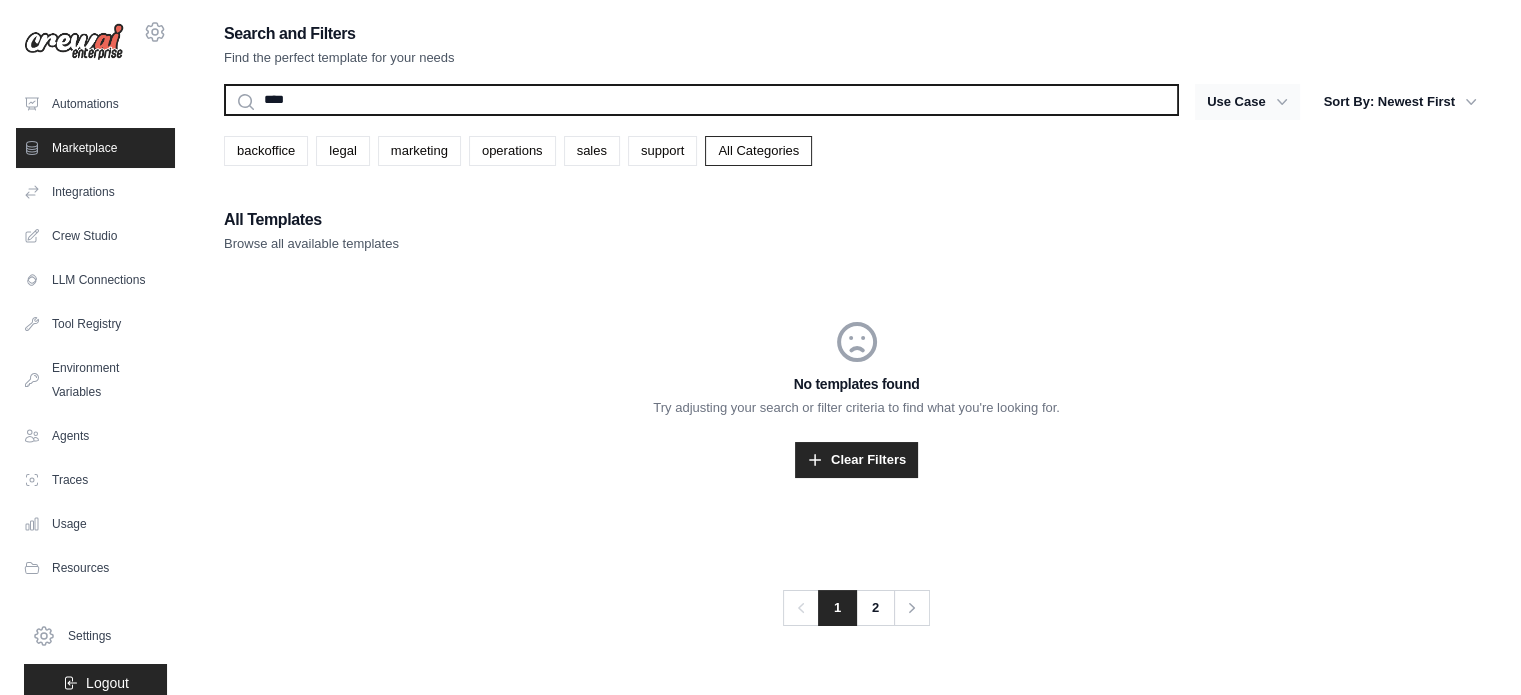 type on "****" 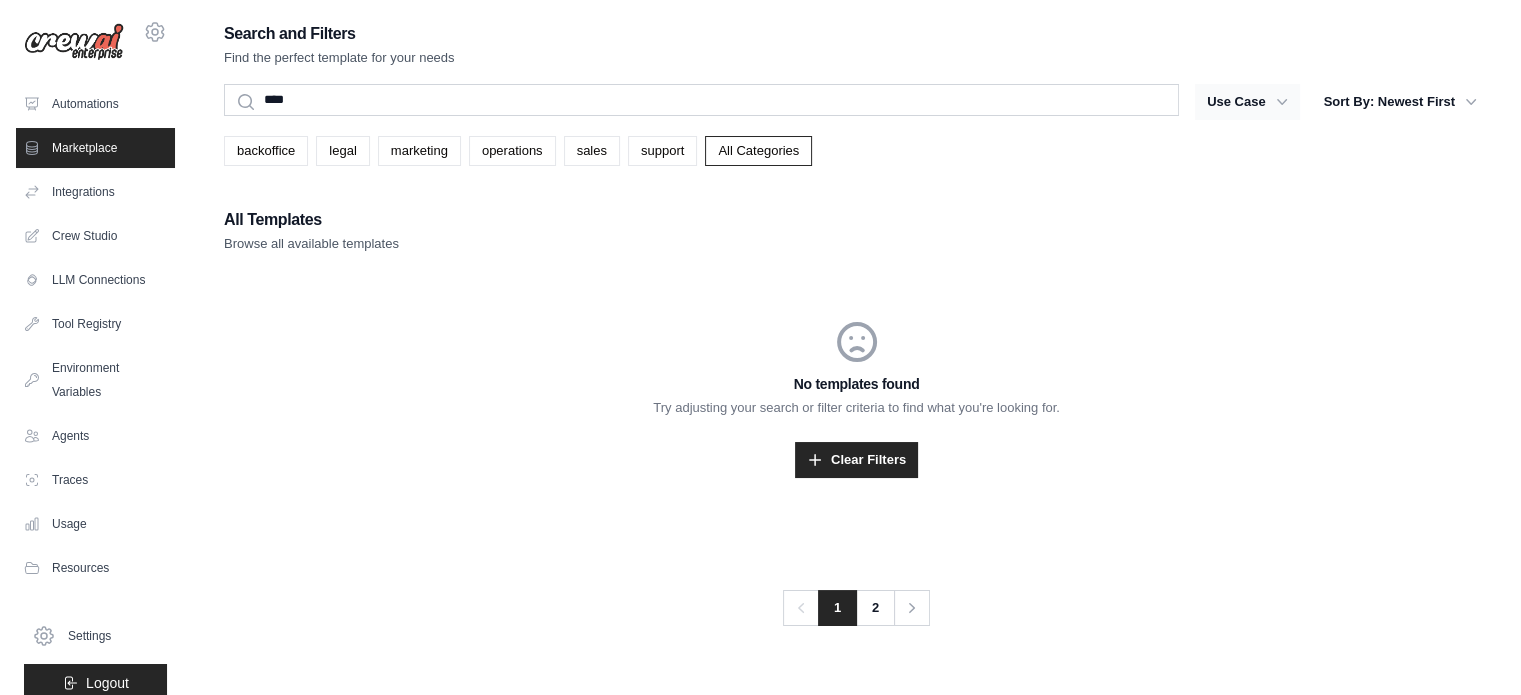 click on "Use Case" at bounding box center [1247, 102] 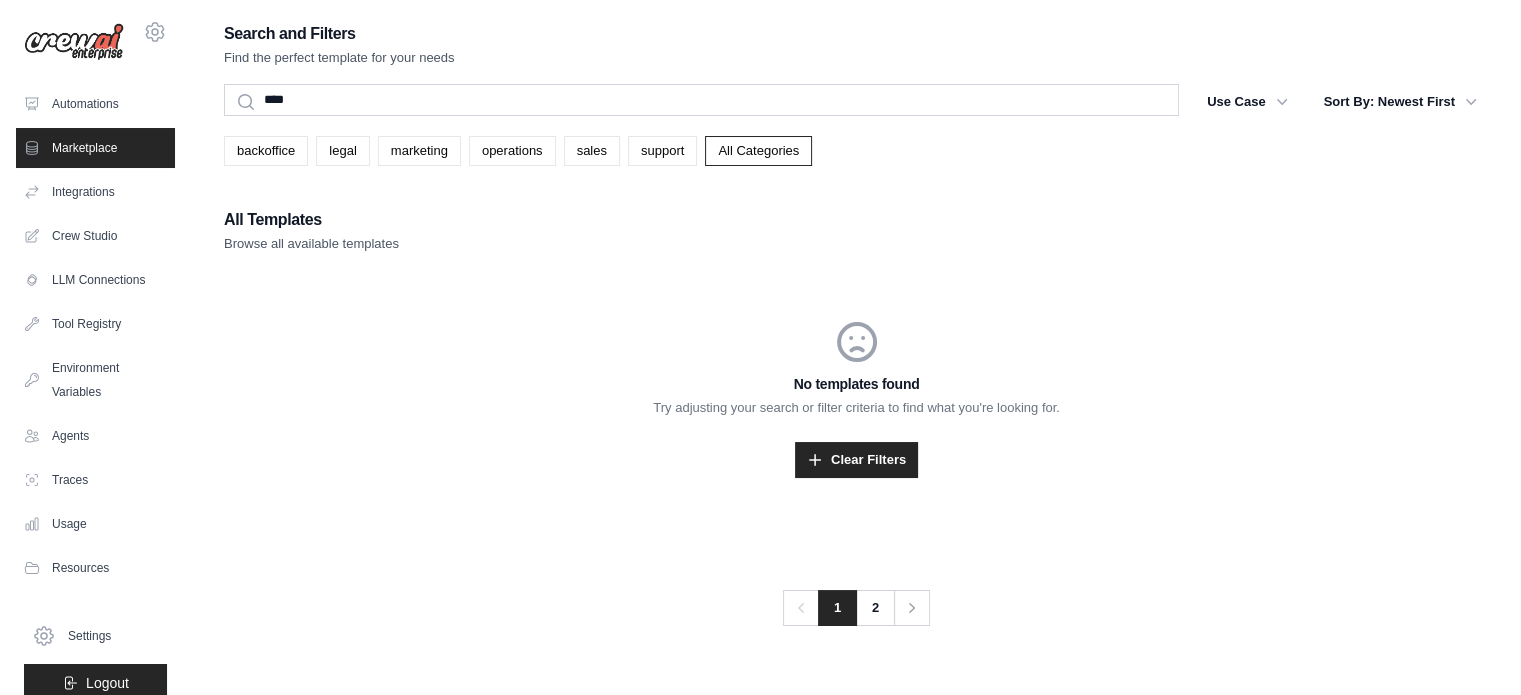 click on "All Templates
Browse all available templates" at bounding box center [856, 230] 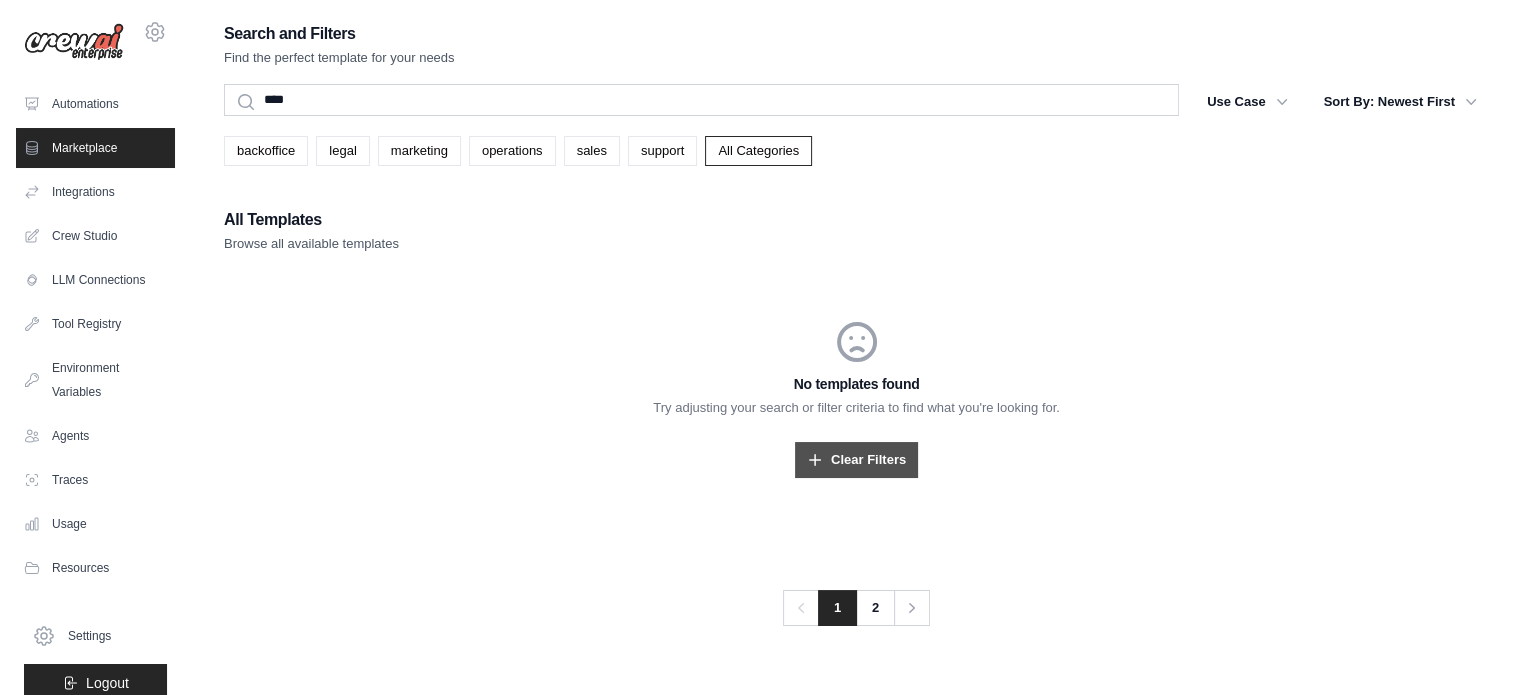 click on "Clear Filters" at bounding box center [856, 460] 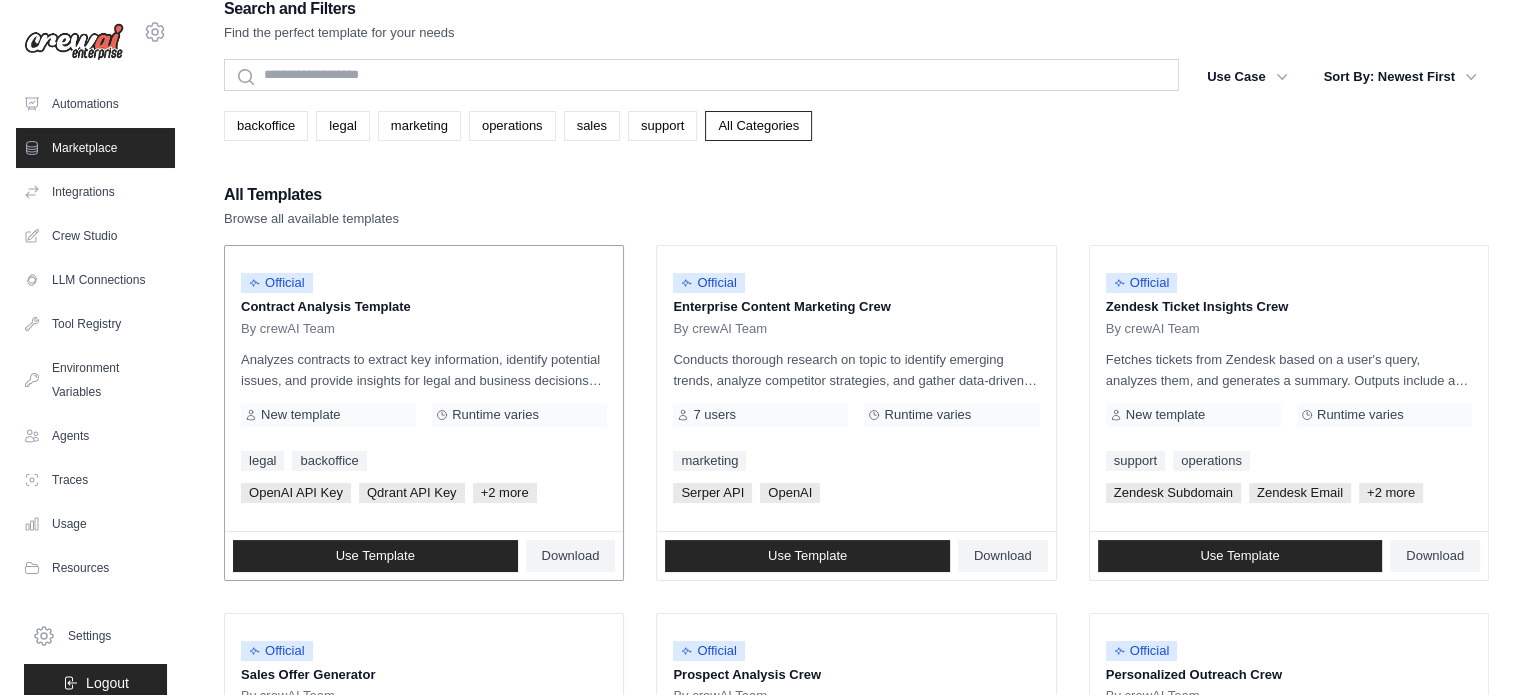scroll, scrollTop: 0, scrollLeft: 0, axis: both 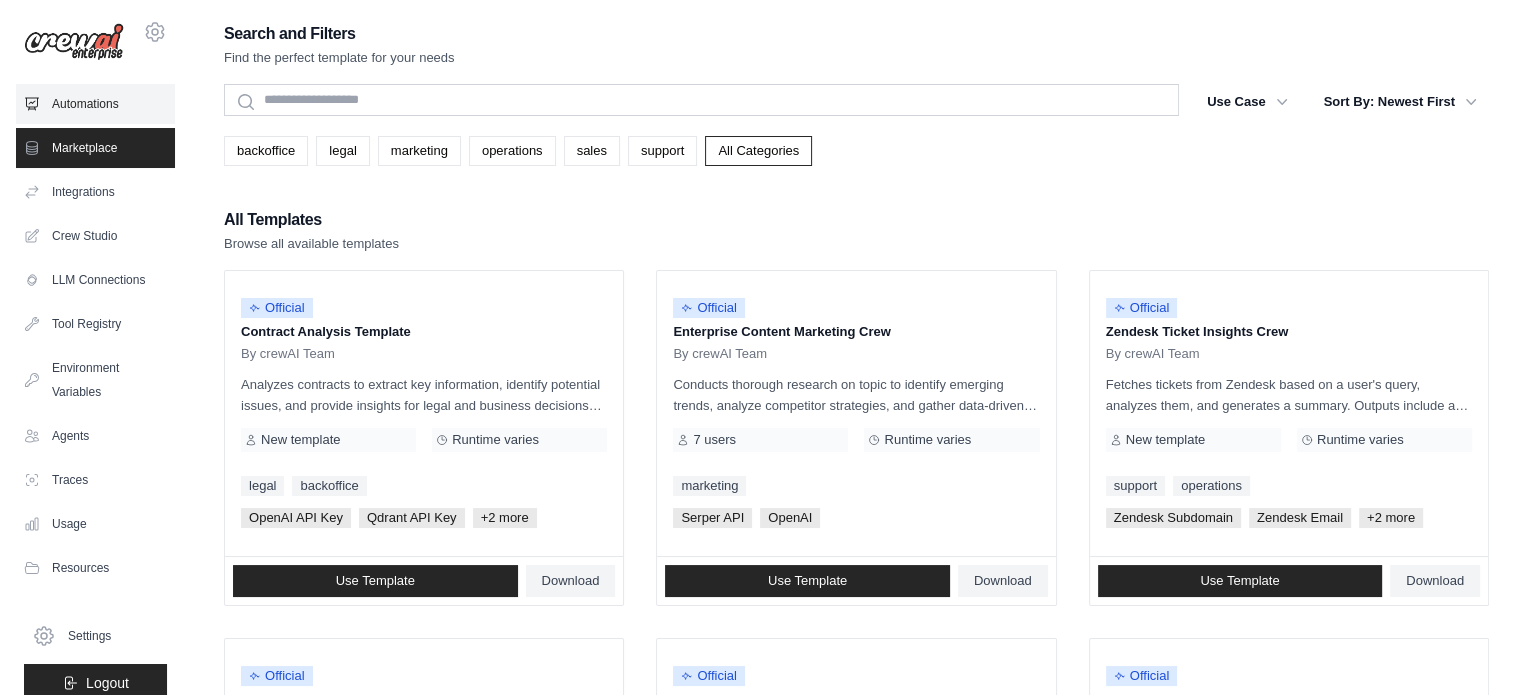 click on "Automations" at bounding box center [95, 104] 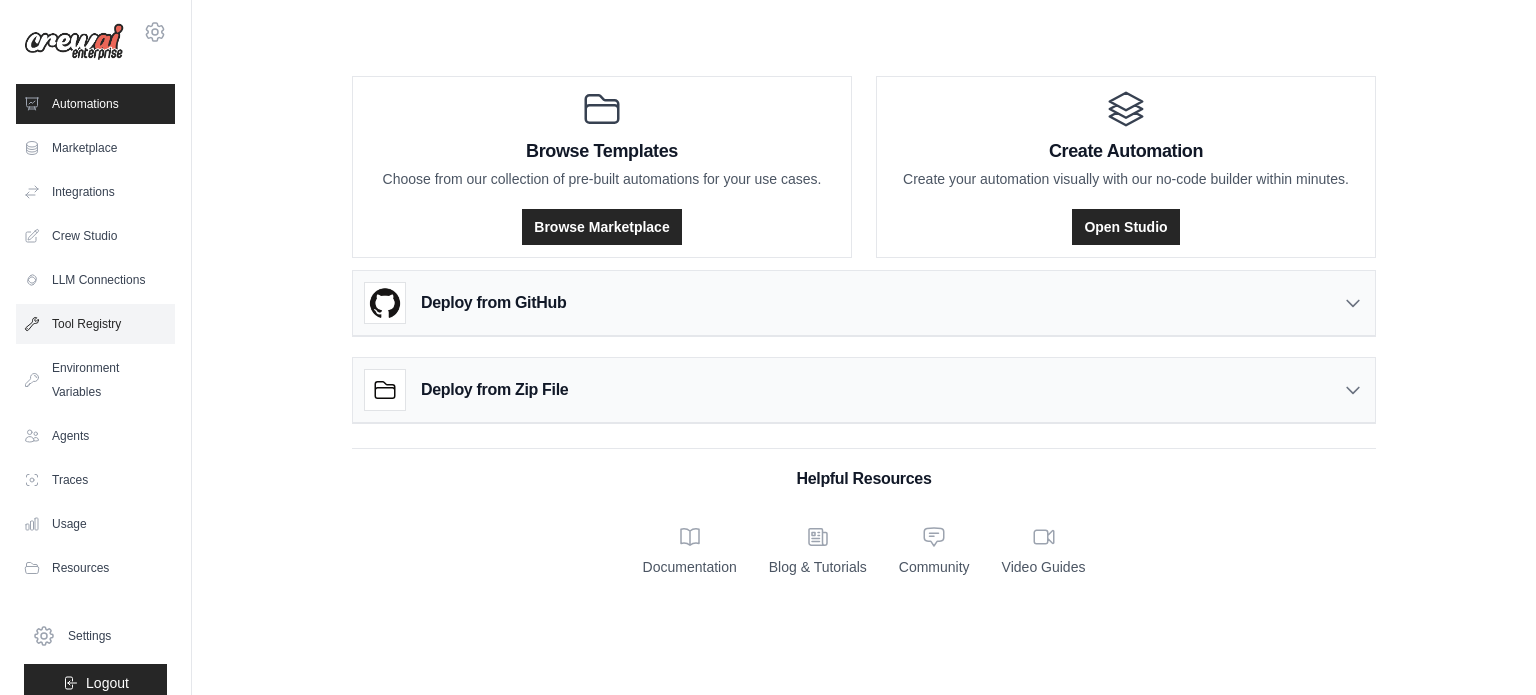 click on "Tool Registry" at bounding box center [95, 324] 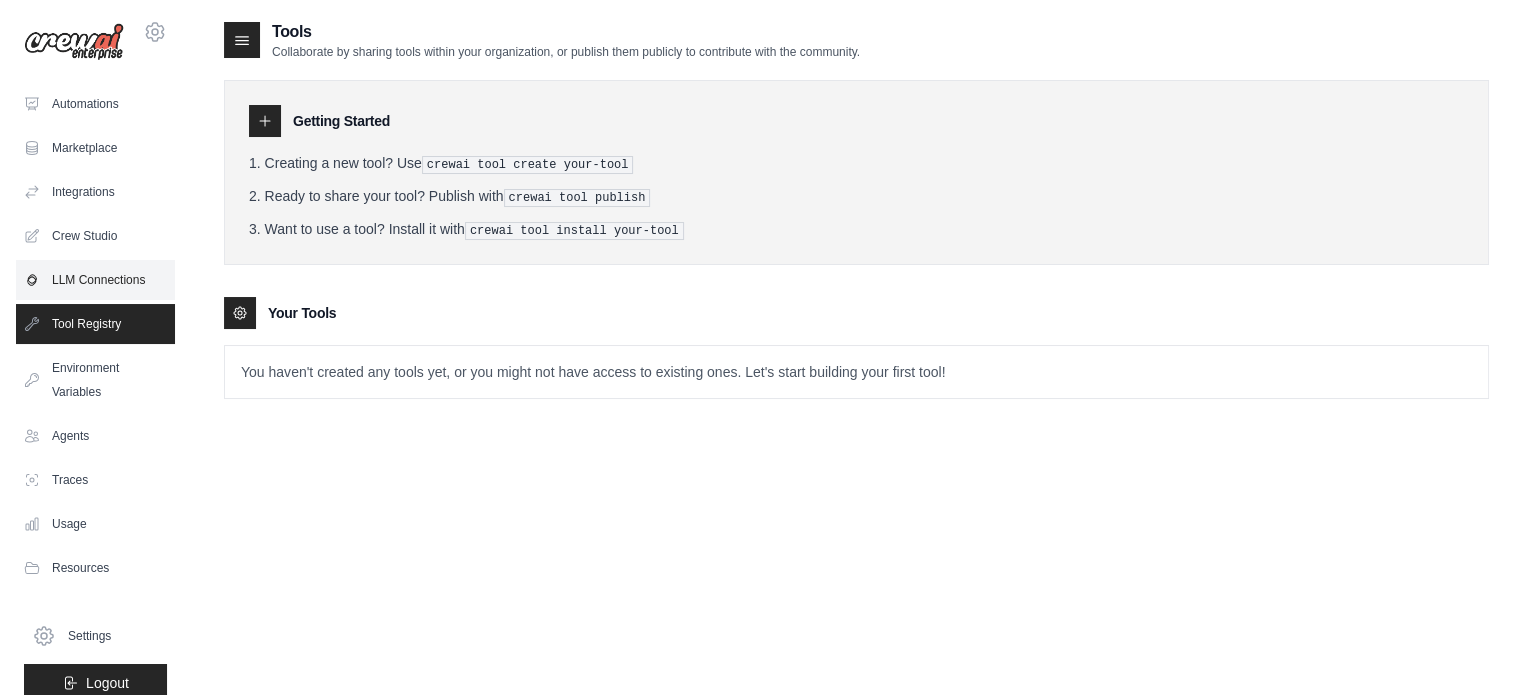 click on "LLM Connections" at bounding box center (95, 280) 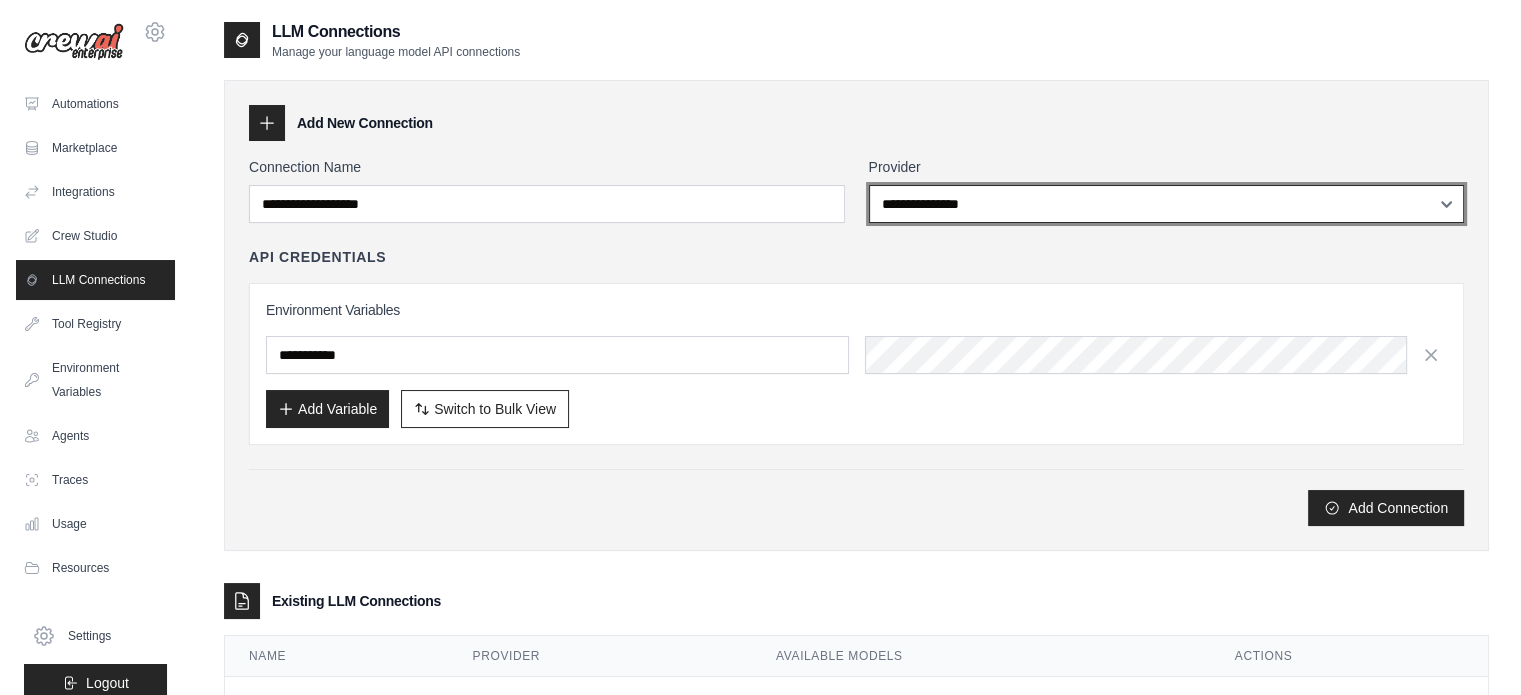 click on "**********" at bounding box center [1167, 204] 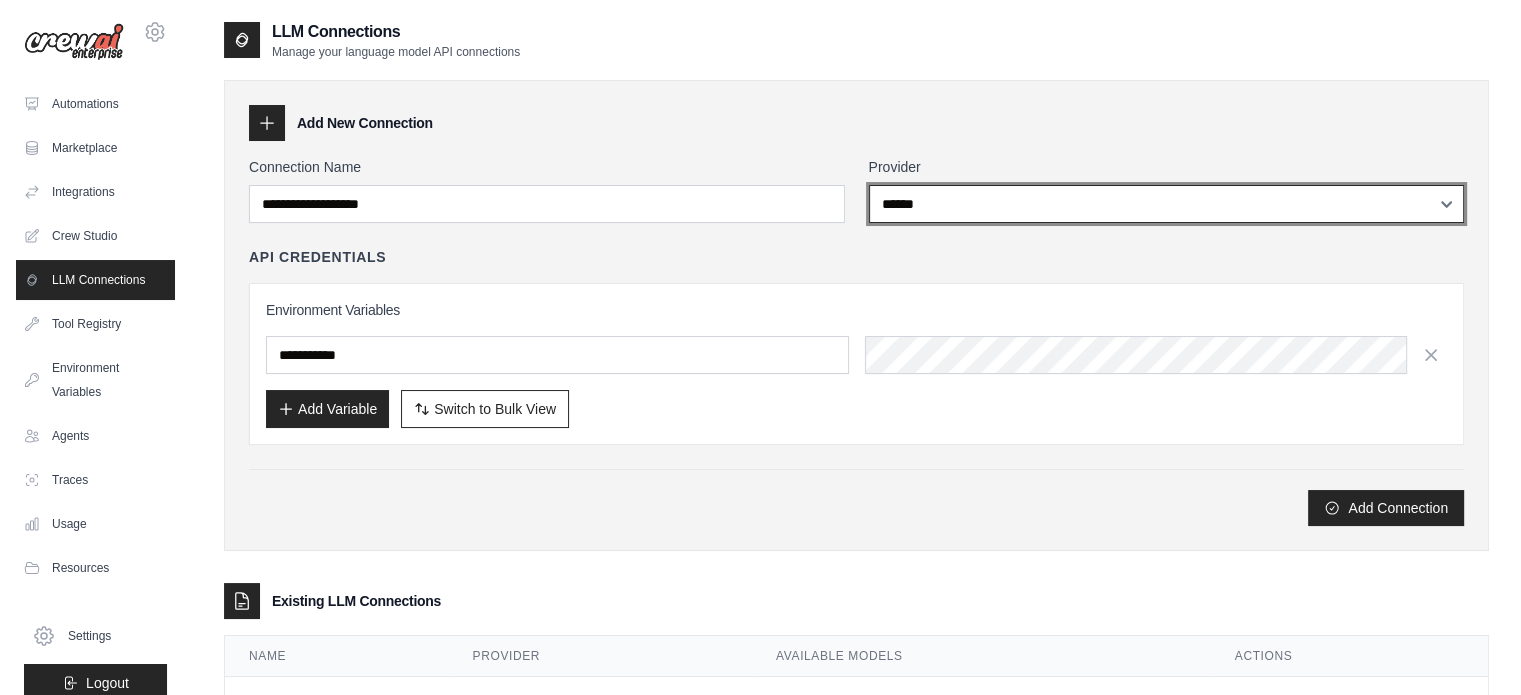 click on "**********" at bounding box center [1167, 204] 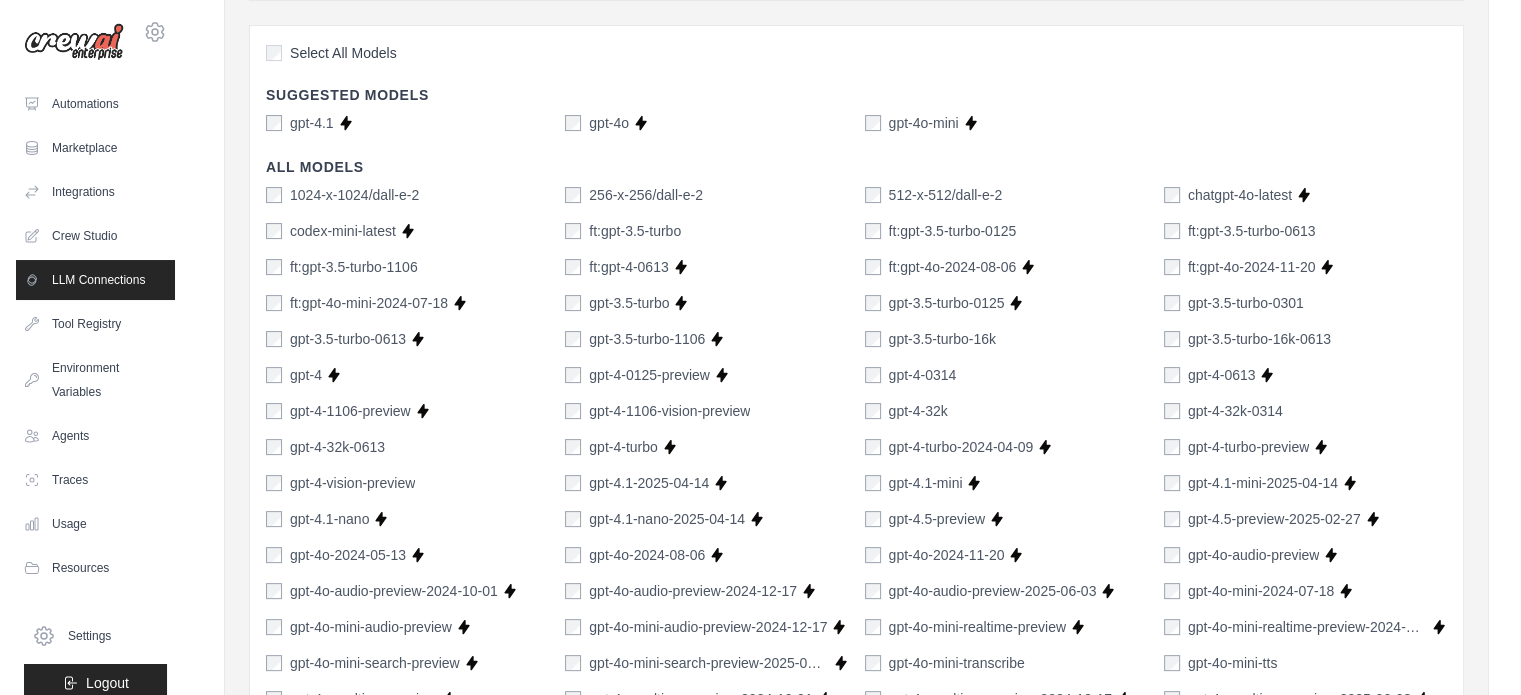 scroll, scrollTop: 400, scrollLeft: 0, axis: vertical 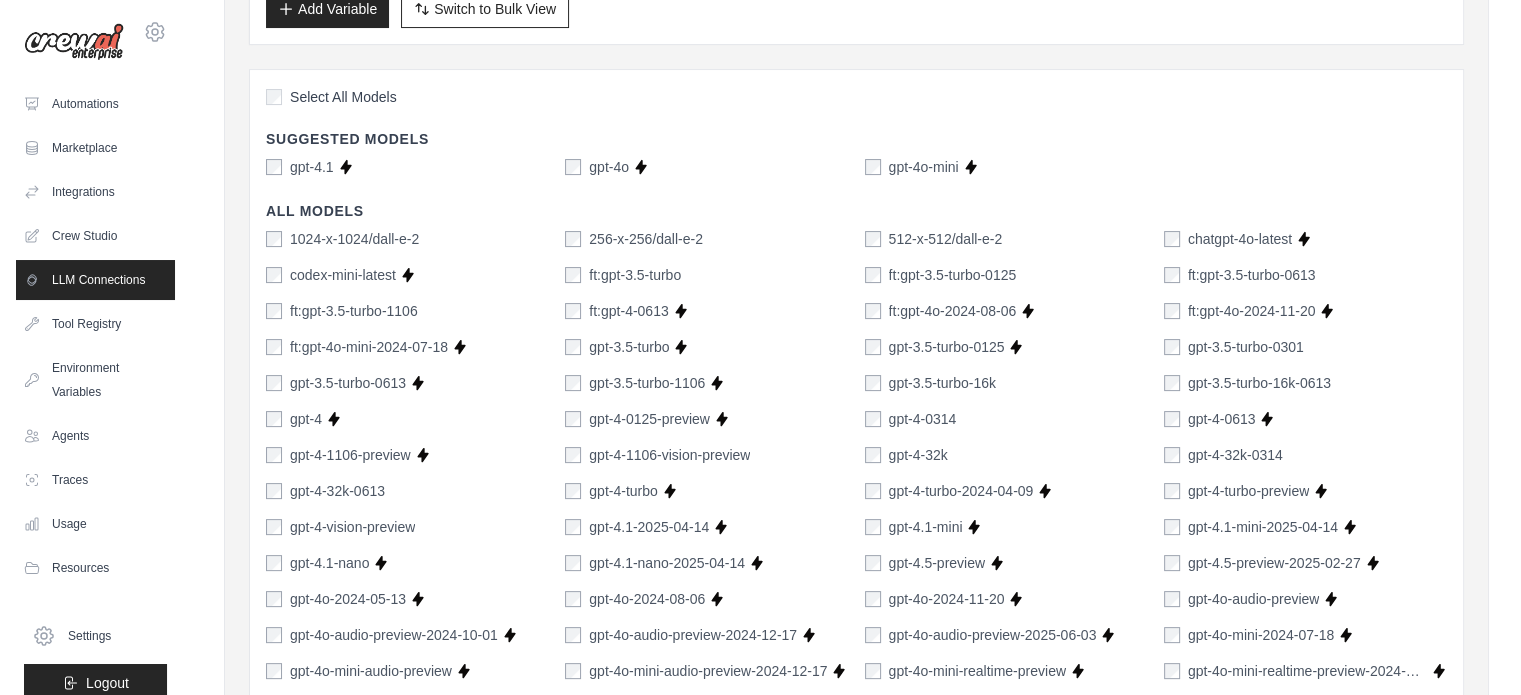 click on "Select All Models
Suggested Models gpt-4.1
Supports Crew Studio gpt-4o
Supports Crew Studio gpt-4o-mini
Supports Crew Studio All Models 1024-x-1024/dall-e-2 256-x-256/dall-e-2 512-x-512/dall-e-2 chatgpt-4o-latest
Supports Crew Studio codex-mini-latest
Supports Crew Studio ft:gpt-3.5-turbo ft:gpt-3.5-turbo-0125 ft:gpt-3.5-turbo-0613 ft:gpt-3.5-turbo-1106 ft:gpt-4-0613
Supports Crew Studio ft:gpt-4o-2024-08-06
Supports Crew Studio ft:gpt-4o-2024-11-20
Supports Crew Studio ft:gpt-4o-mini-2024-07-18
Supports Crew Studio gpt-3.5-turbo
Supports Crew Studio gpt-3.5-turbo-0125
Supports Crew Studio gpt-3.5-turbo-0301" at bounding box center [856, 704] 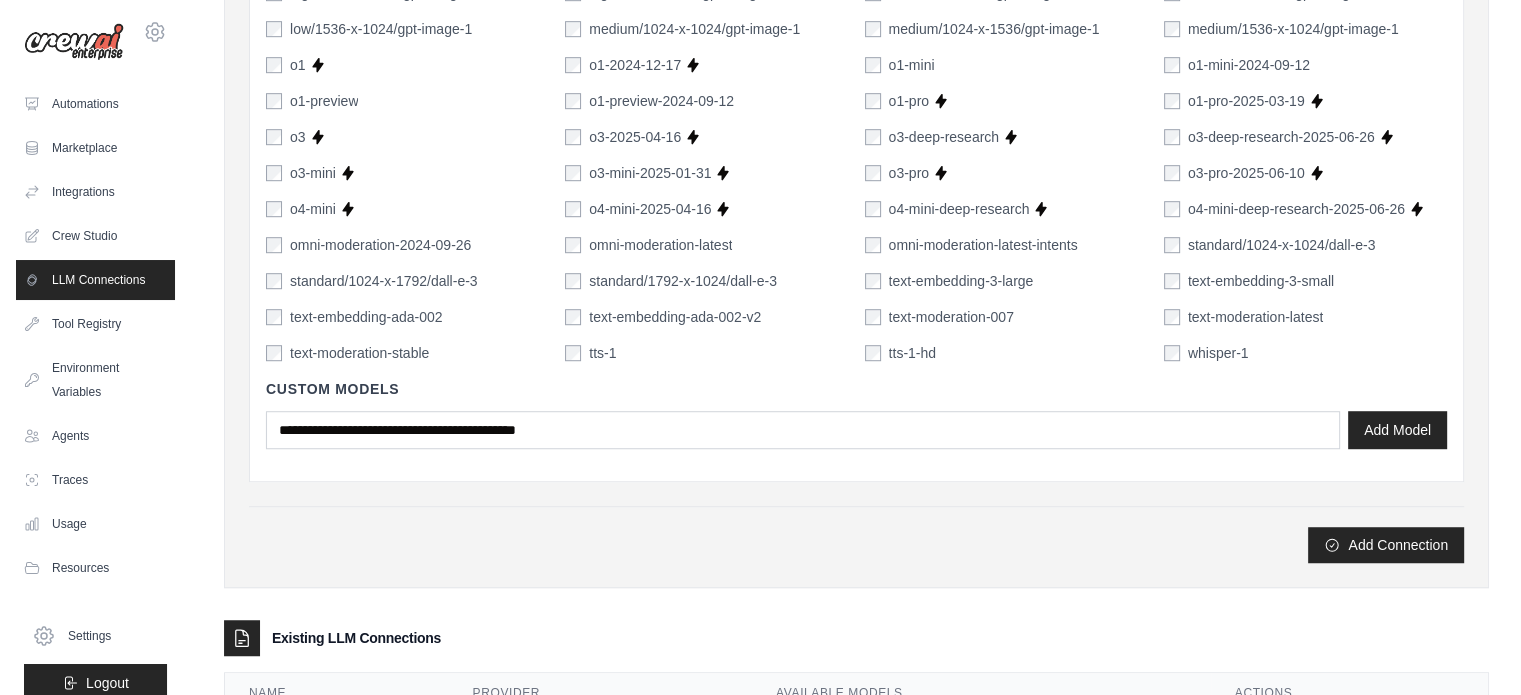 scroll, scrollTop: 1378, scrollLeft: 0, axis: vertical 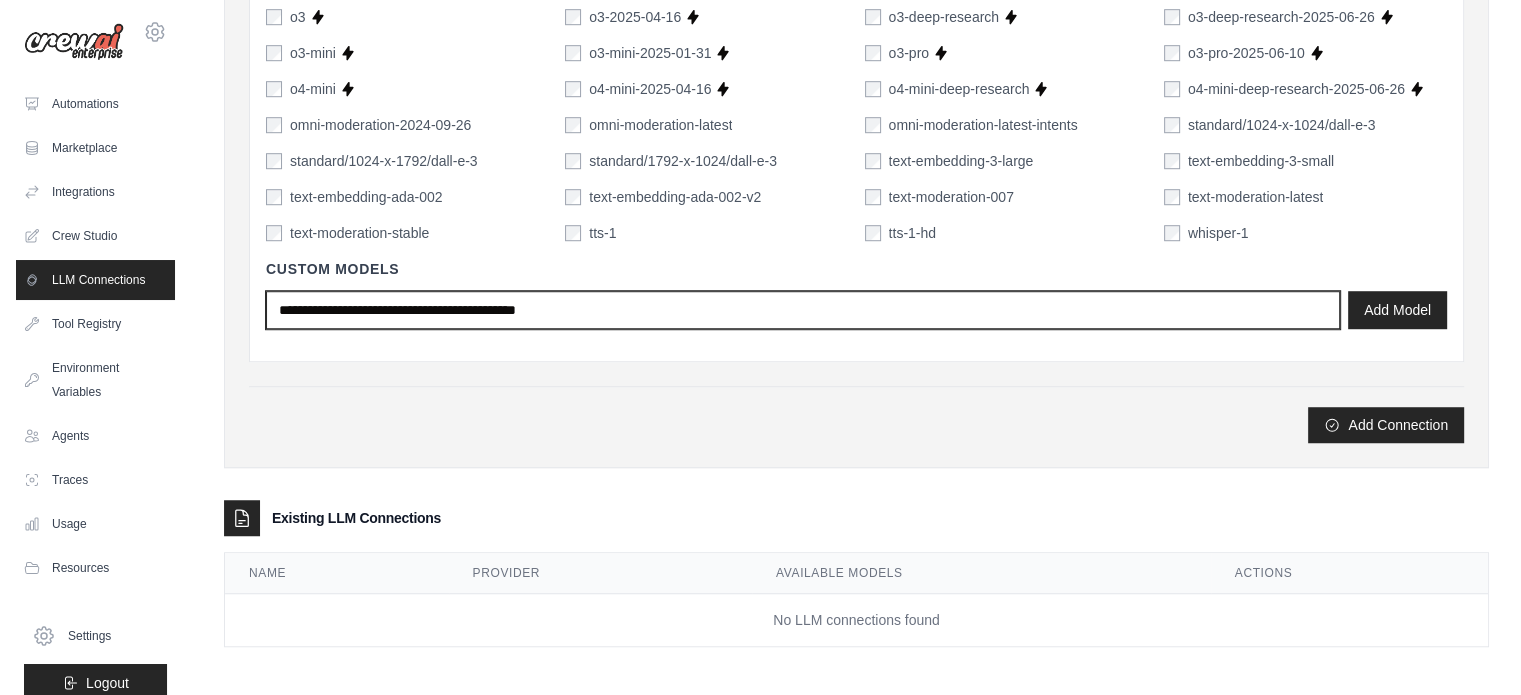 click at bounding box center [803, 310] 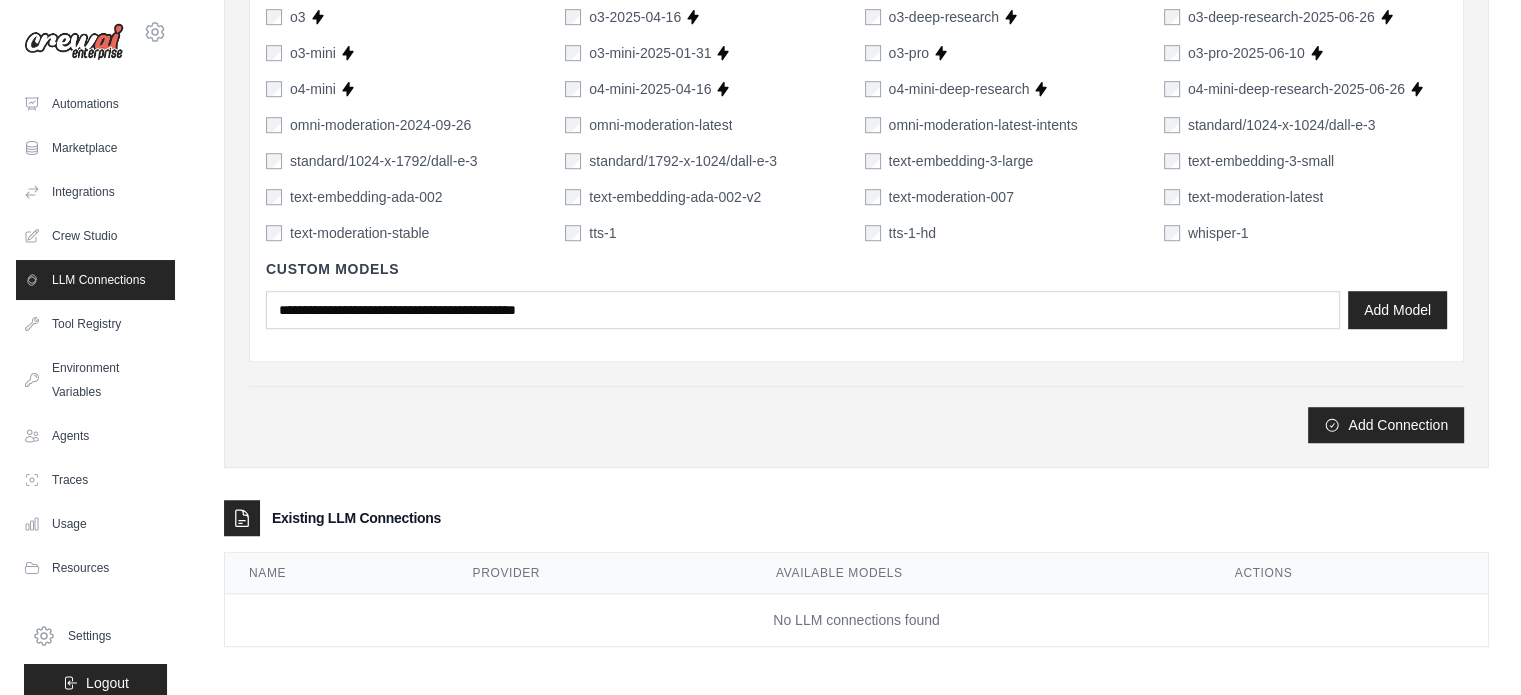 click on "Add Connection" at bounding box center [856, 425] 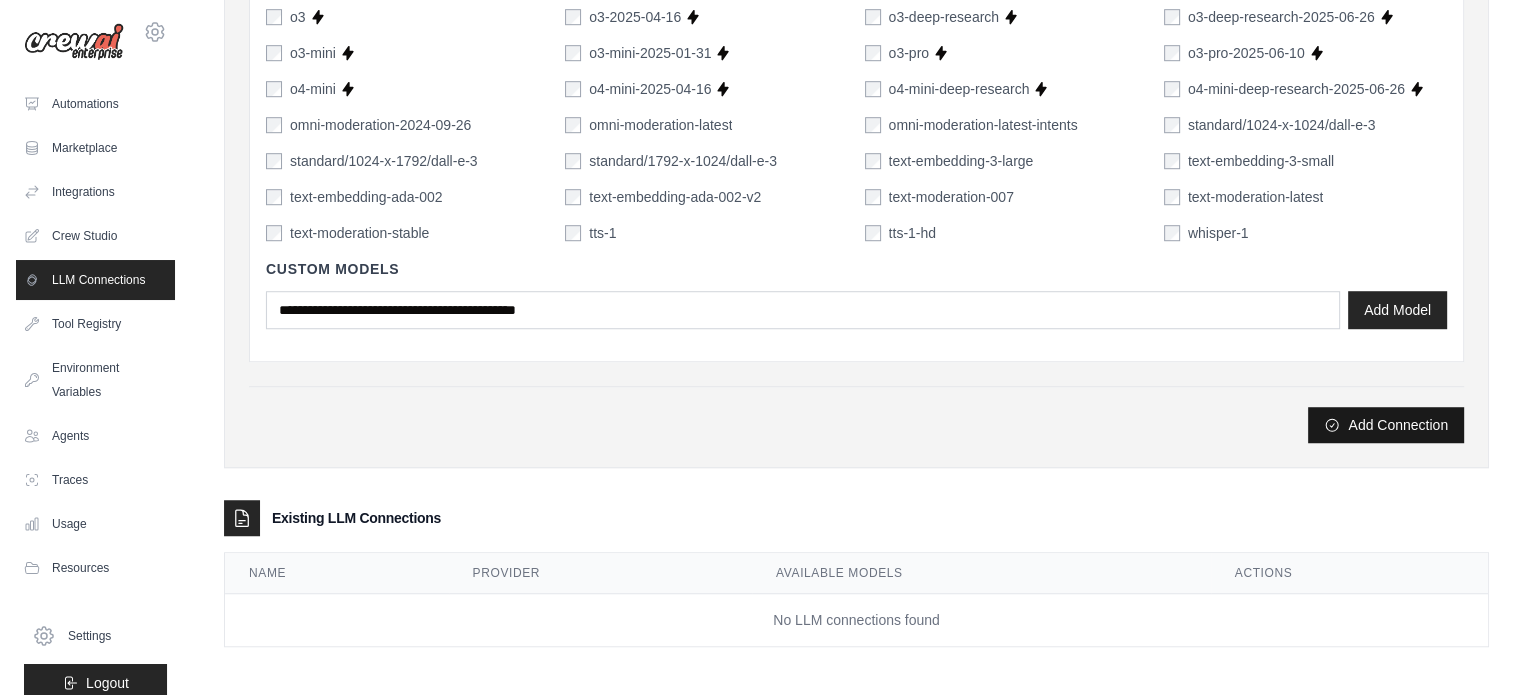 click on "Add Connection" at bounding box center [1386, 425] 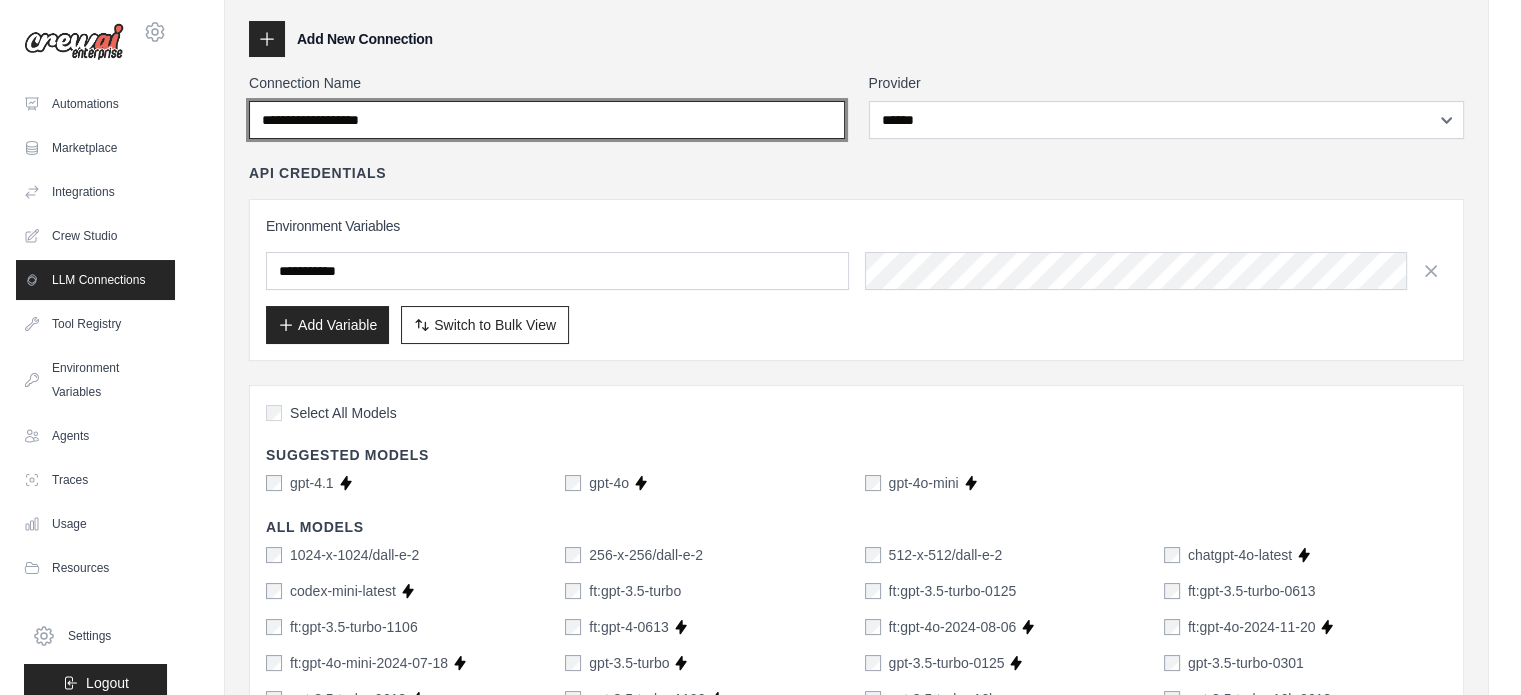 scroll, scrollTop: 0, scrollLeft: 0, axis: both 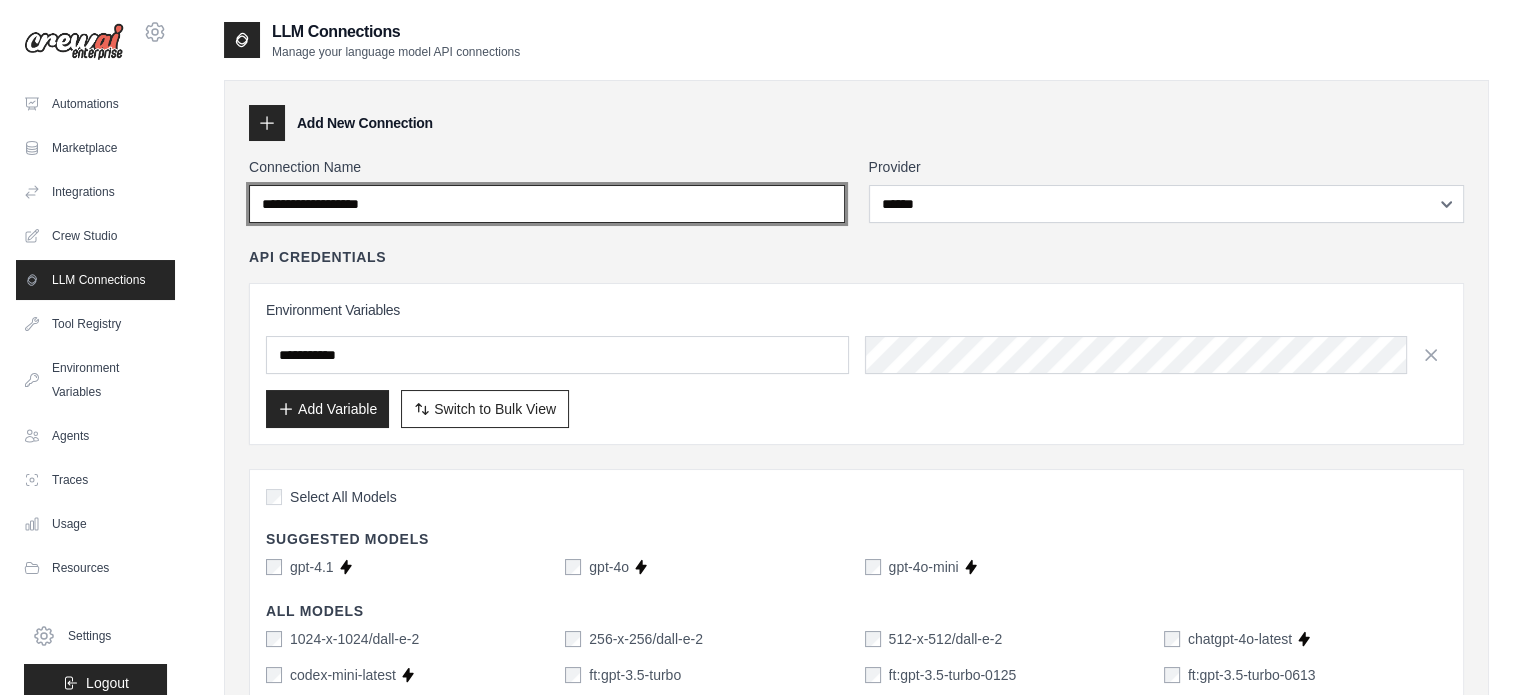 click on "Connection Name" at bounding box center [547, 204] 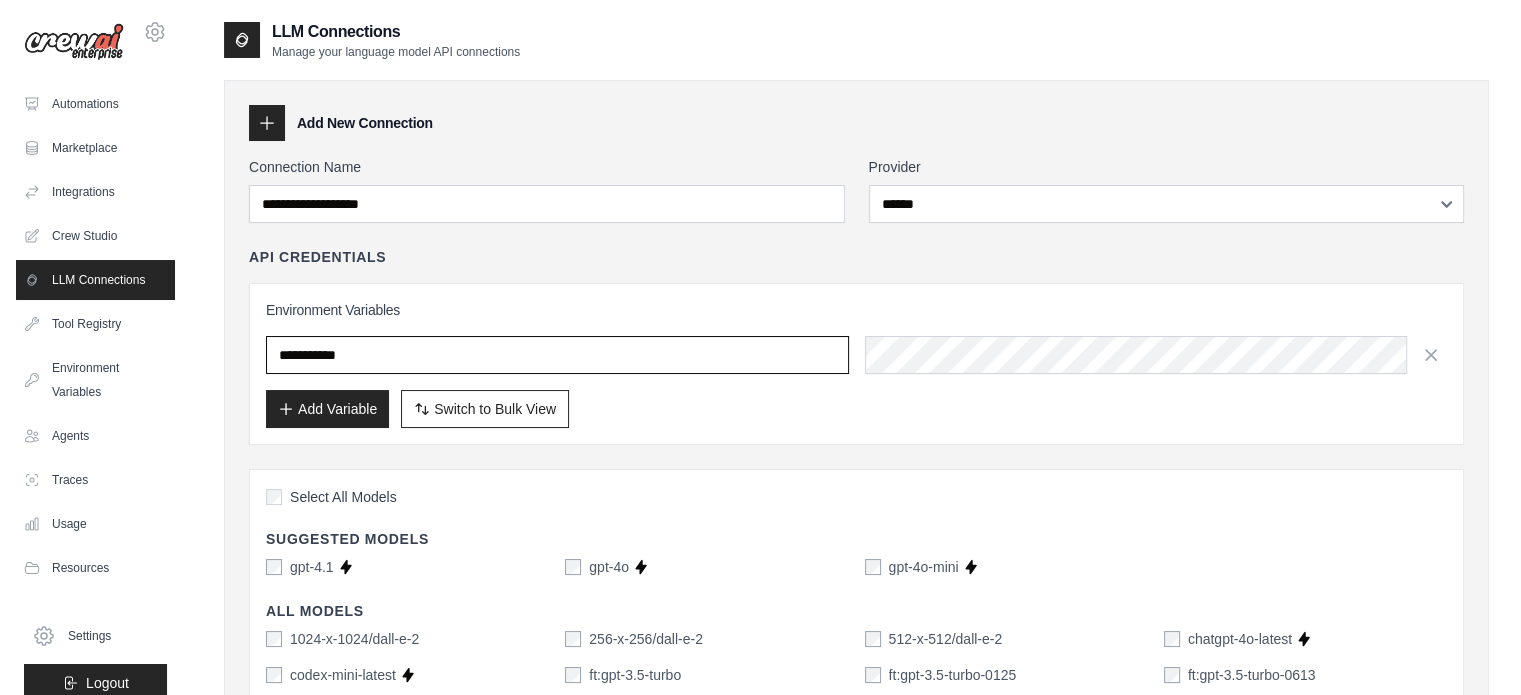 click at bounding box center [557, 355] 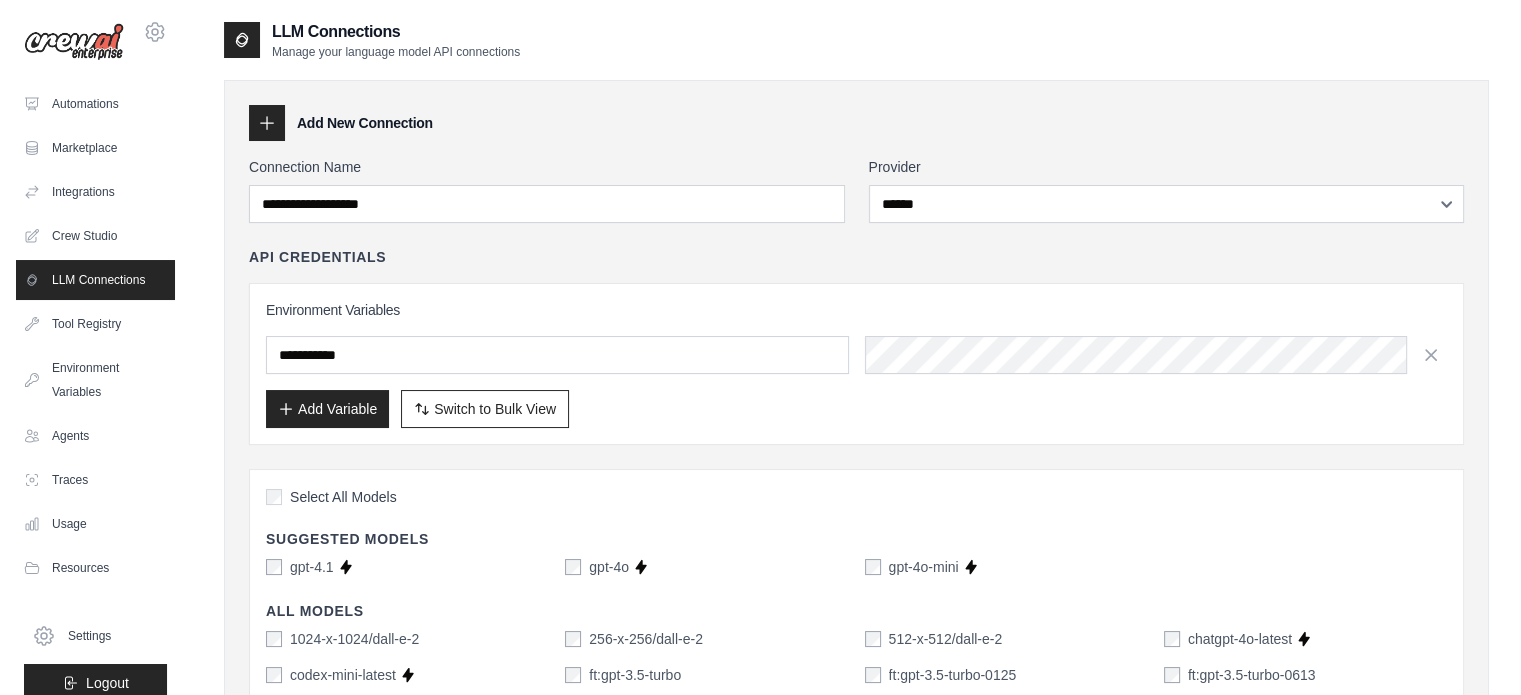 click on "Environment Variables
Add Variable
Switch to Bulk View
Switch to Table View" at bounding box center (856, 364) 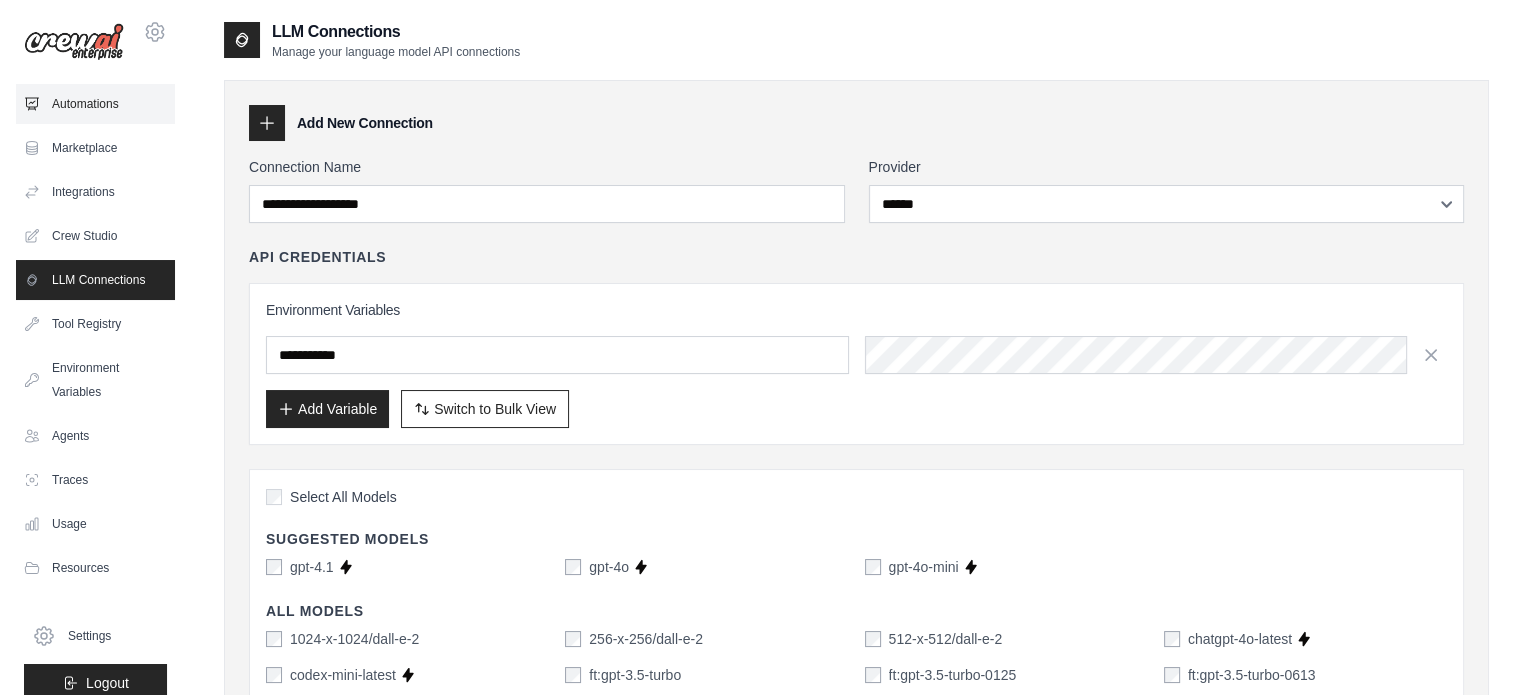 click on "Automations" at bounding box center [95, 104] 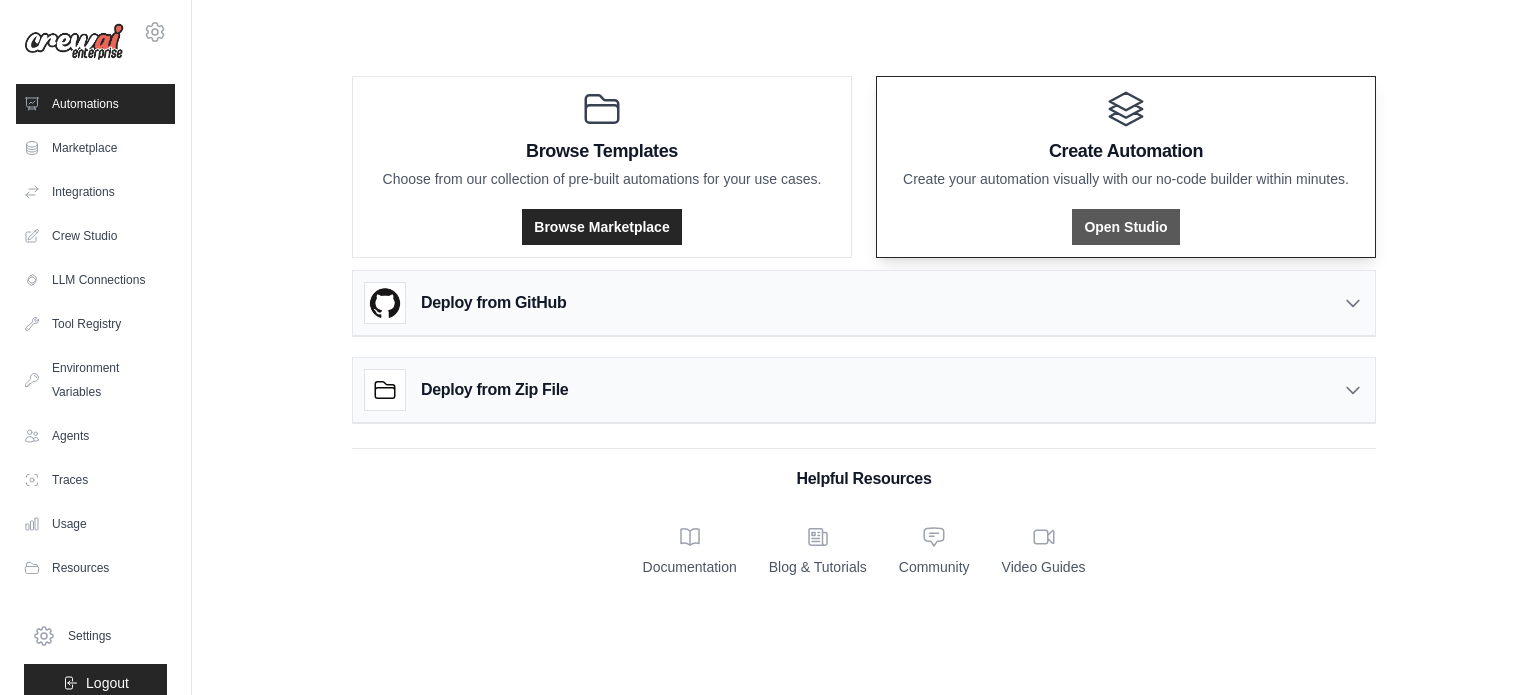 click on "Open Studio" at bounding box center (1125, 227) 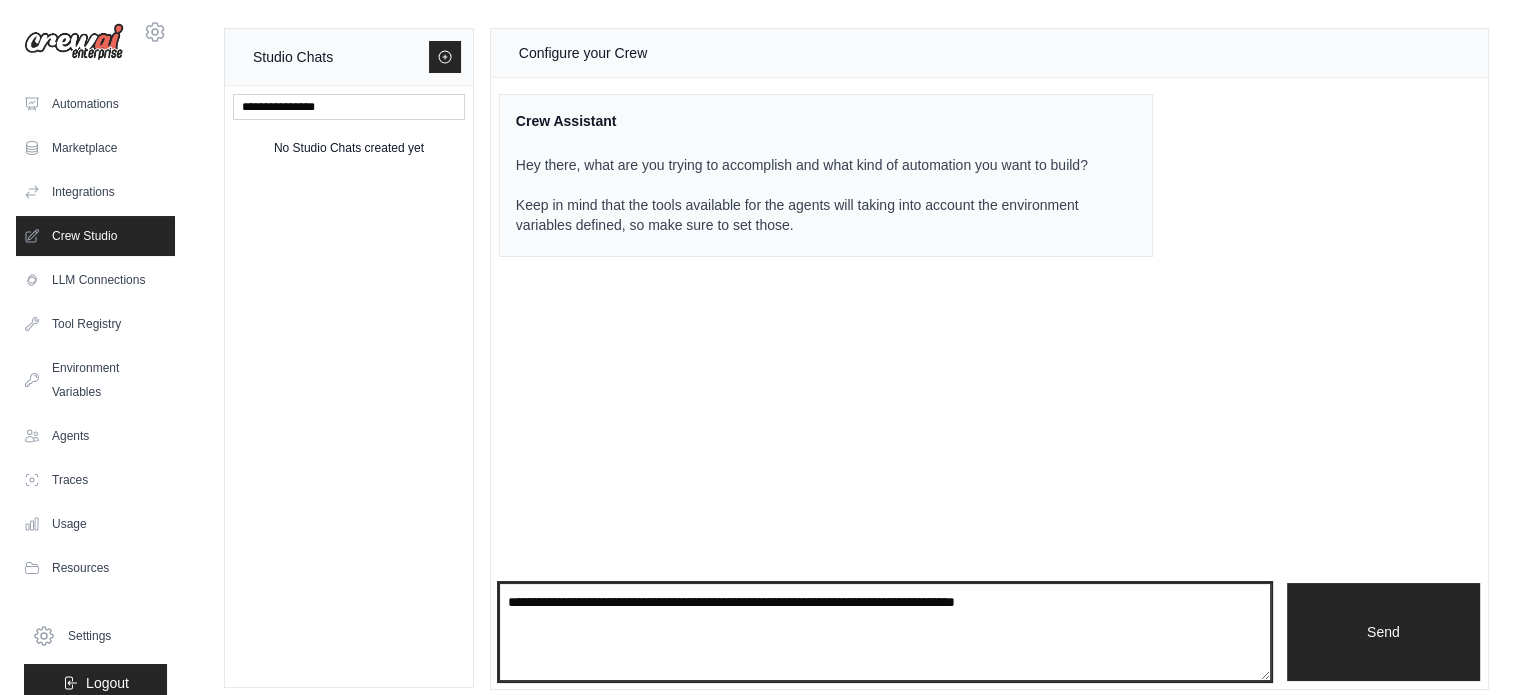 click at bounding box center (885, 632) 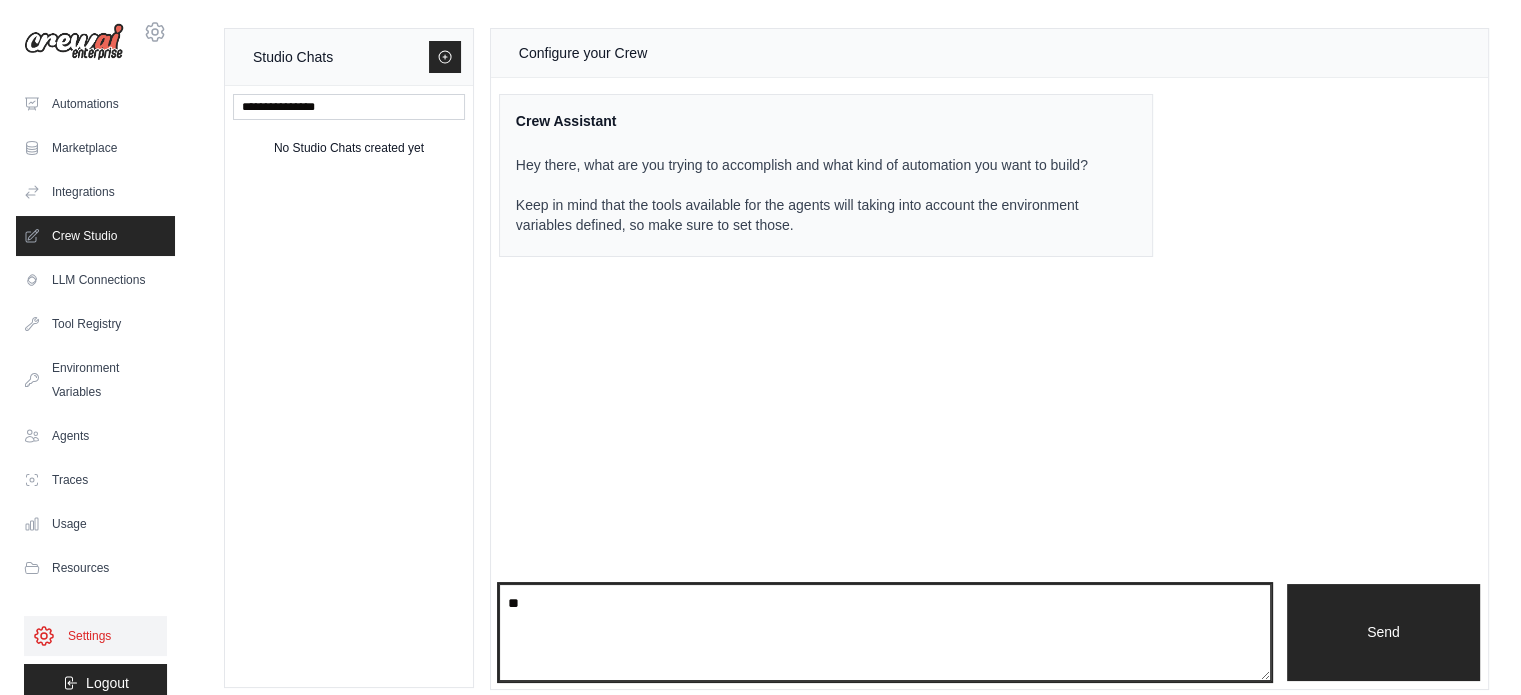 type on "*" 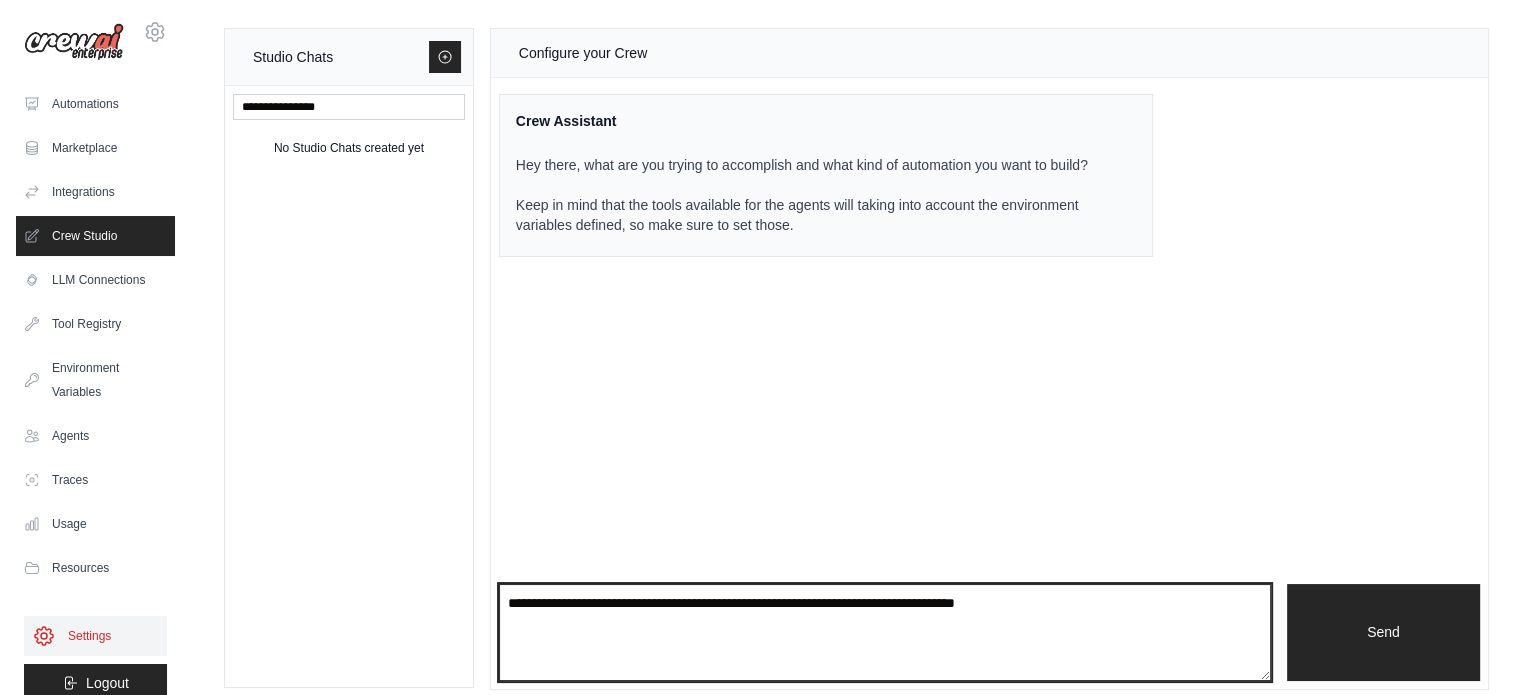 type on "**********" 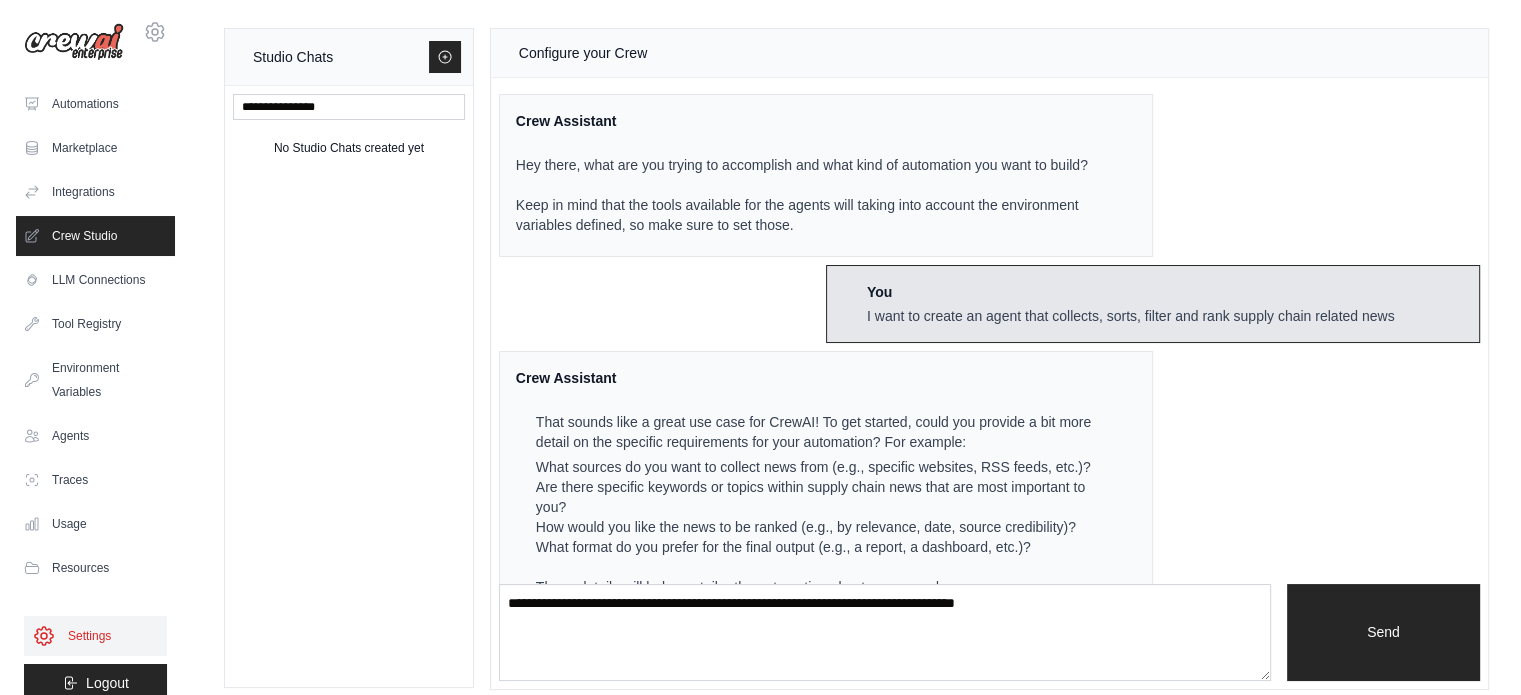 scroll, scrollTop: 49, scrollLeft: 0, axis: vertical 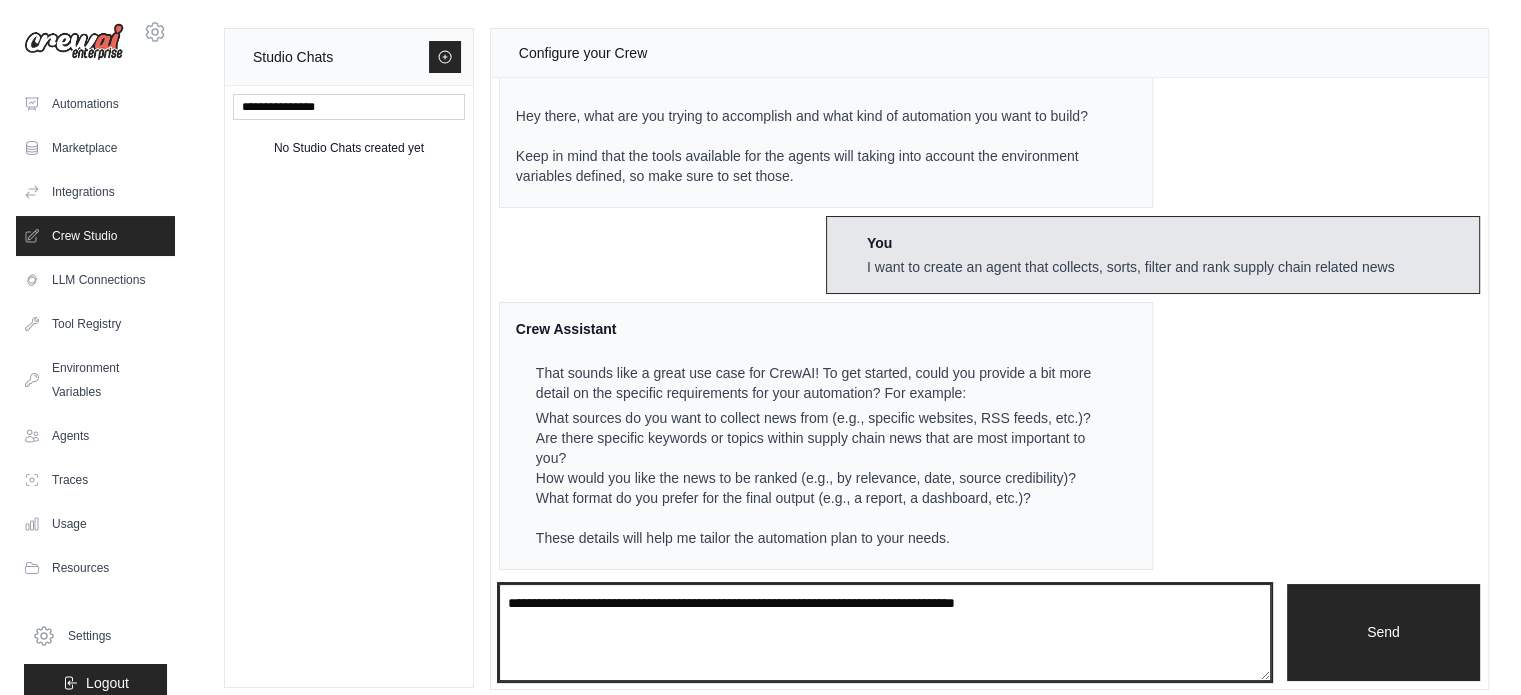 click on "**********" at bounding box center (885, 633) 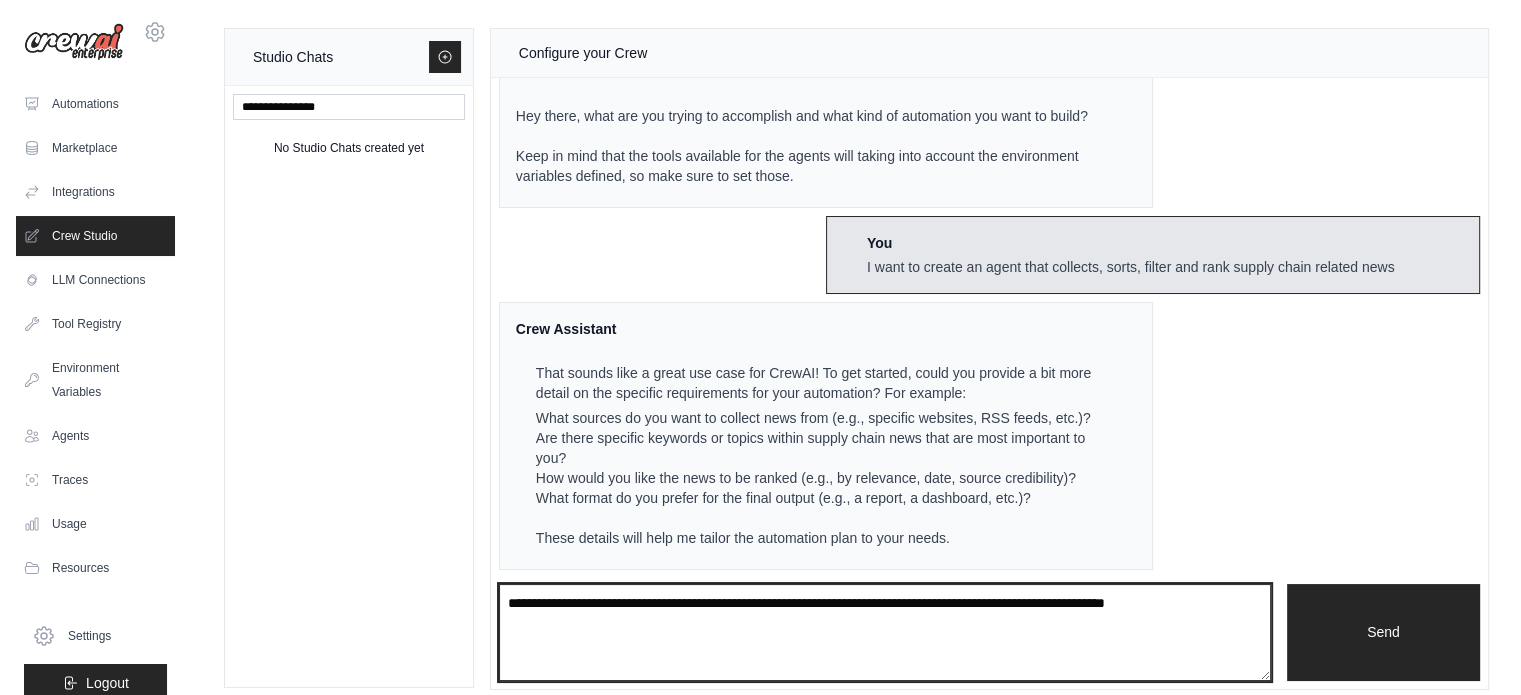 type on "**********" 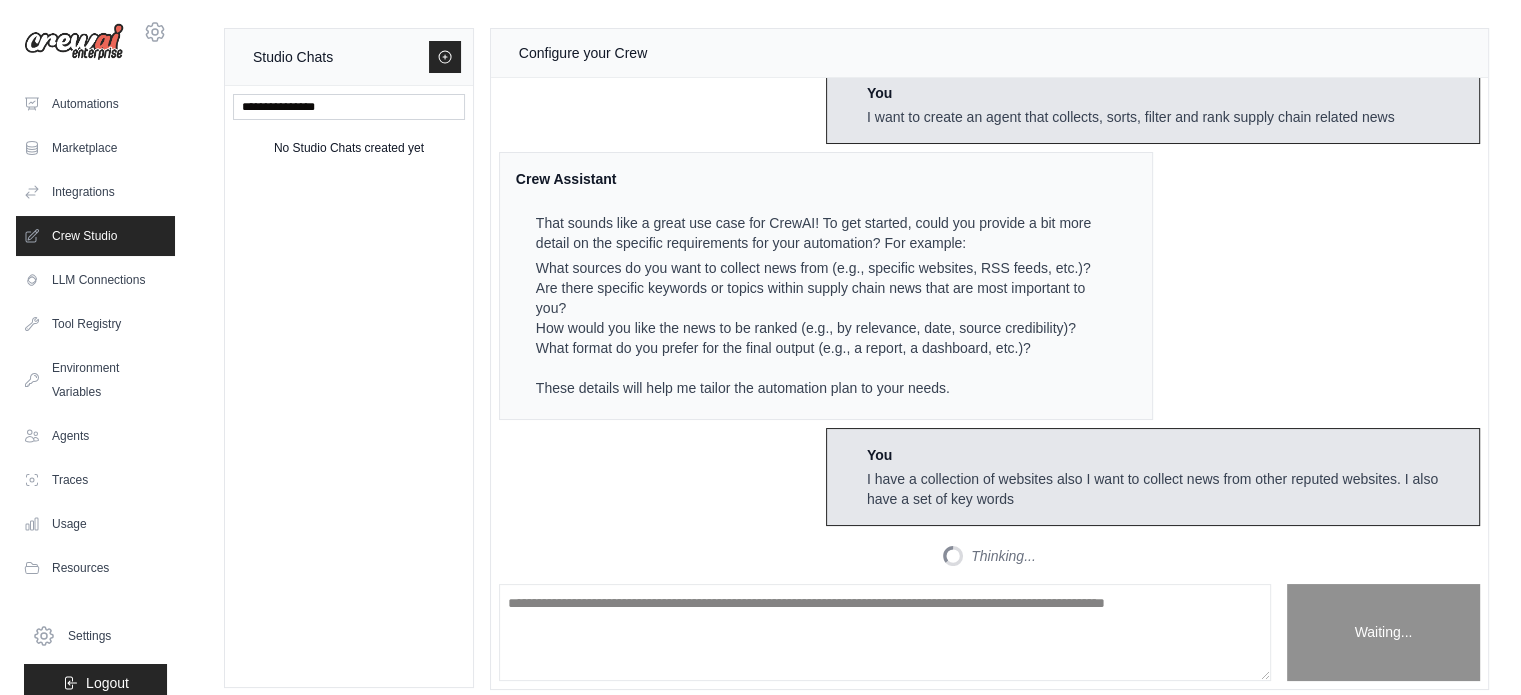 scroll, scrollTop: 600, scrollLeft: 0, axis: vertical 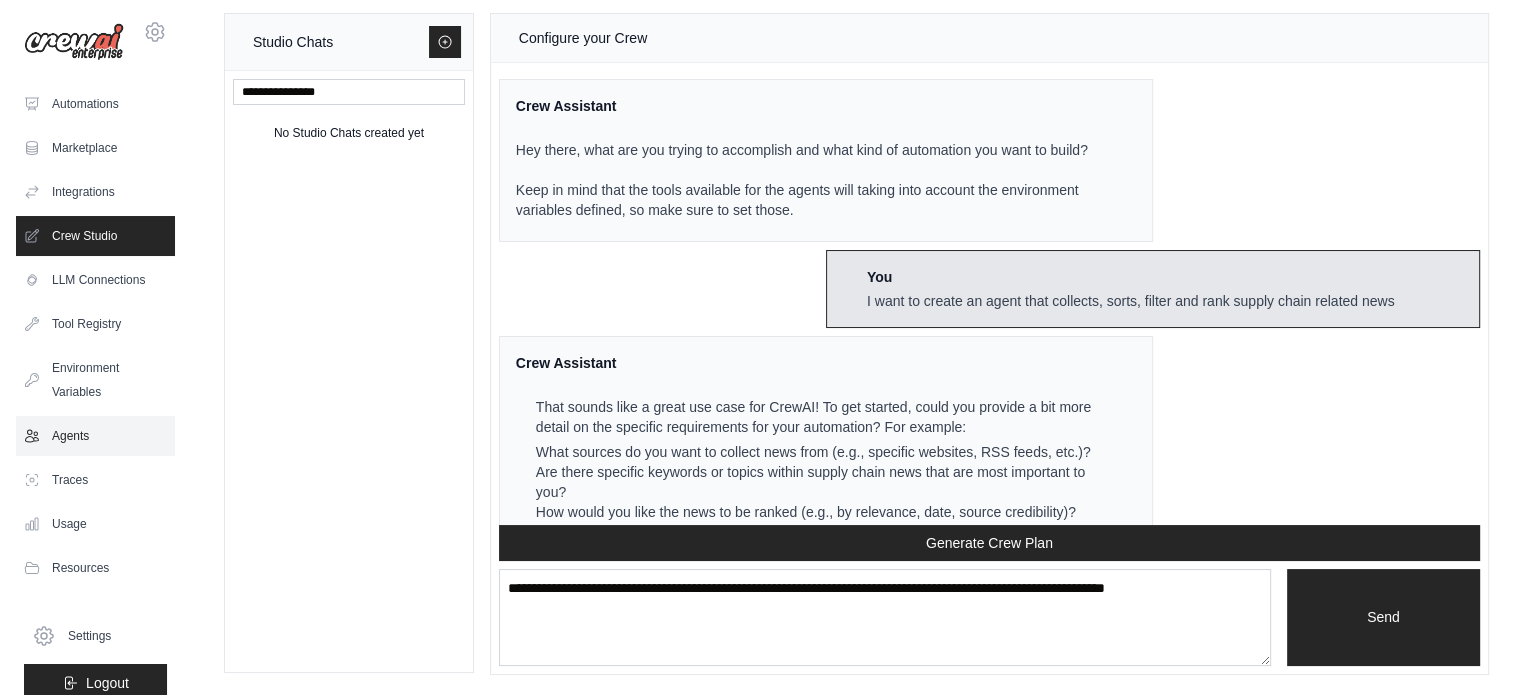 click on "Agents" at bounding box center (95, 436) 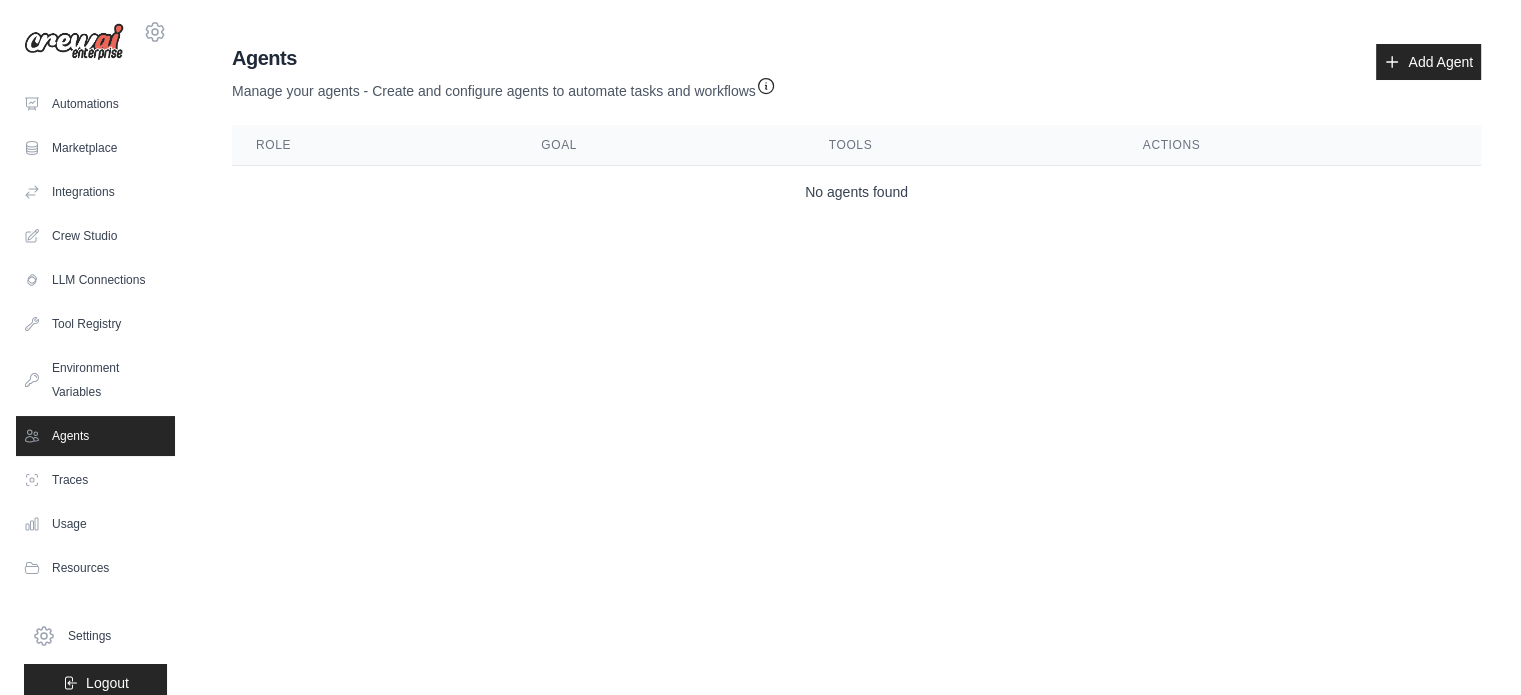 scroll, scrollTop: 0, scrollLeft: 0, axis: both 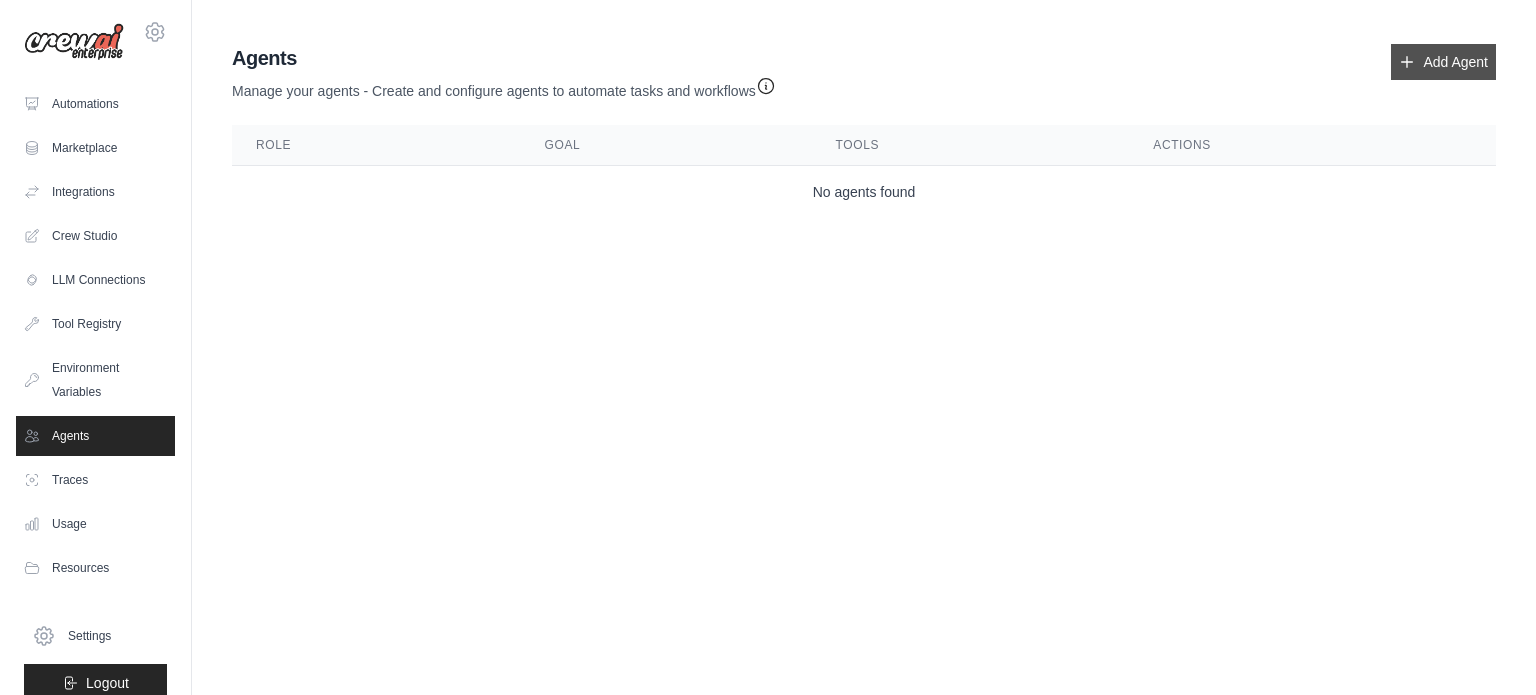 click 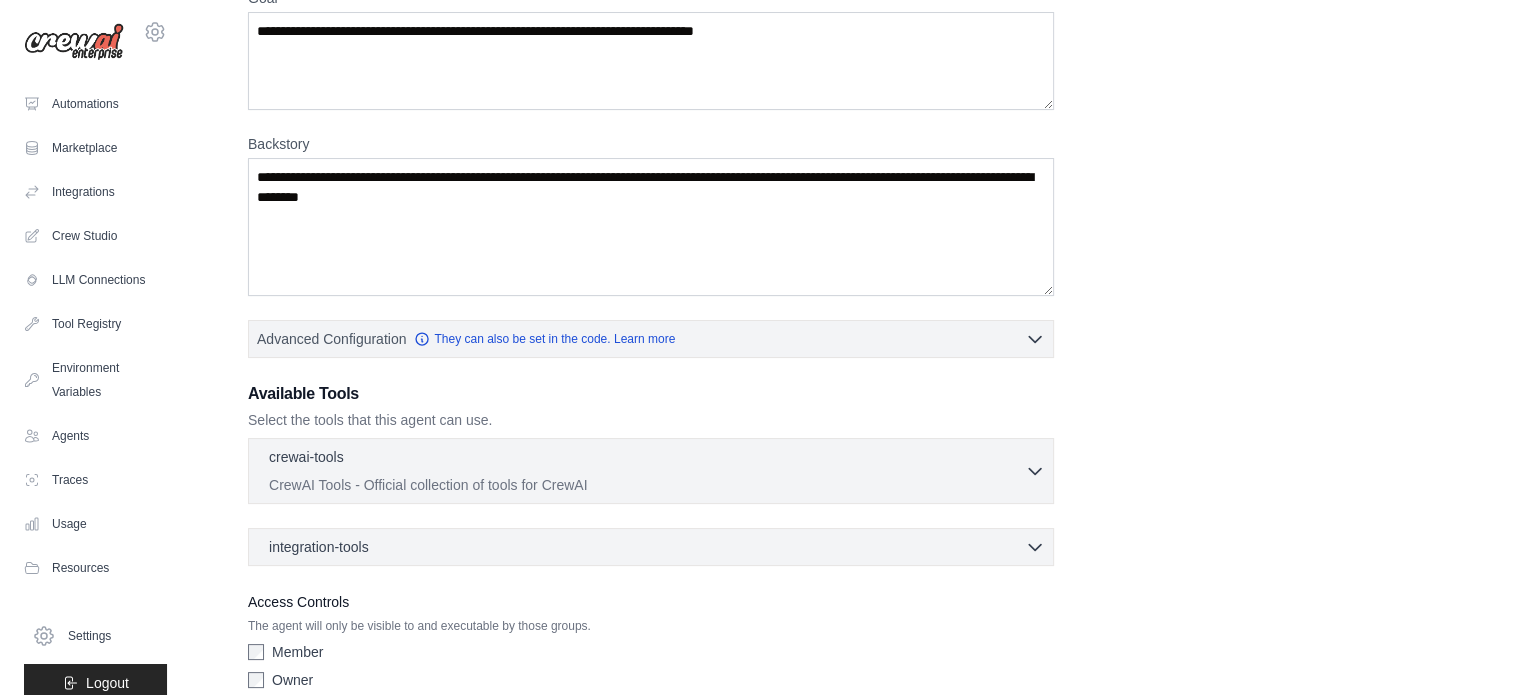 scroll, scrollTop: 200, scrollLeft: 0, axis: vertical 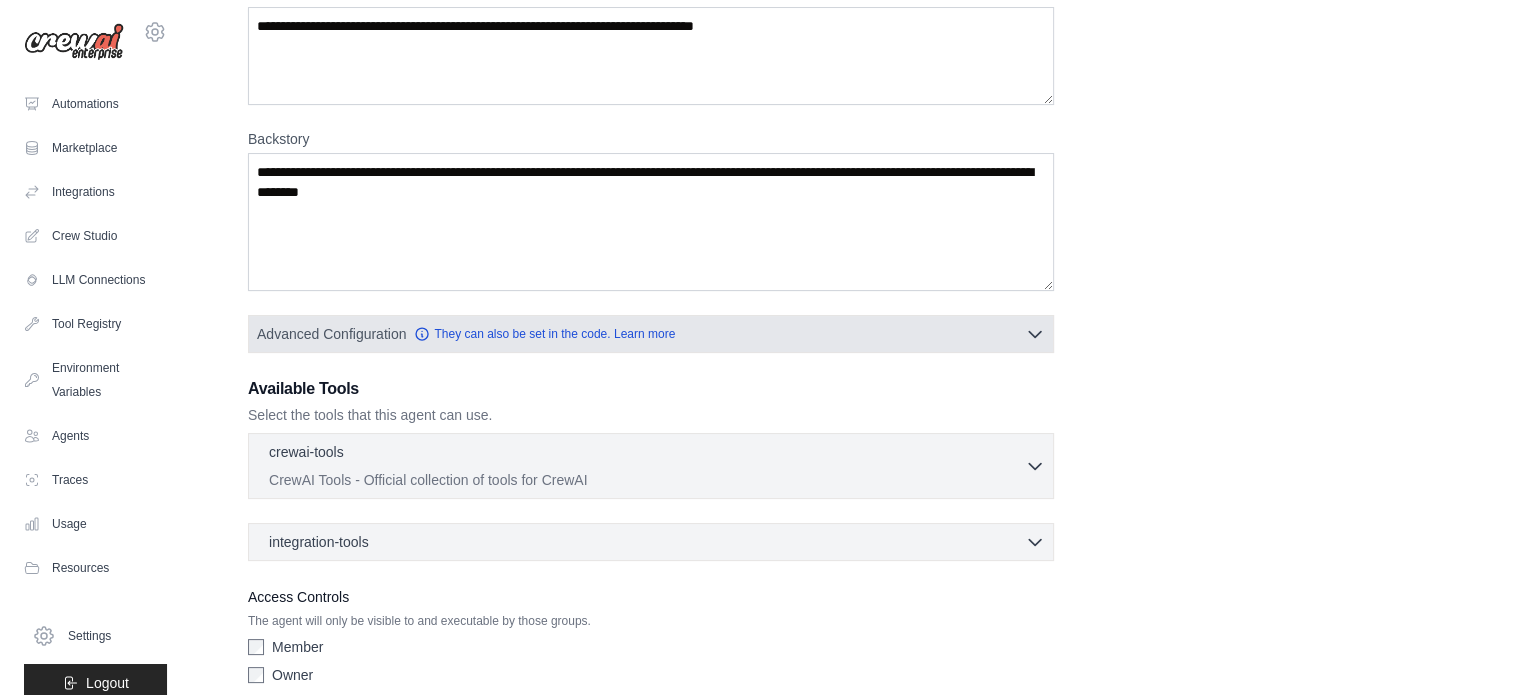 click 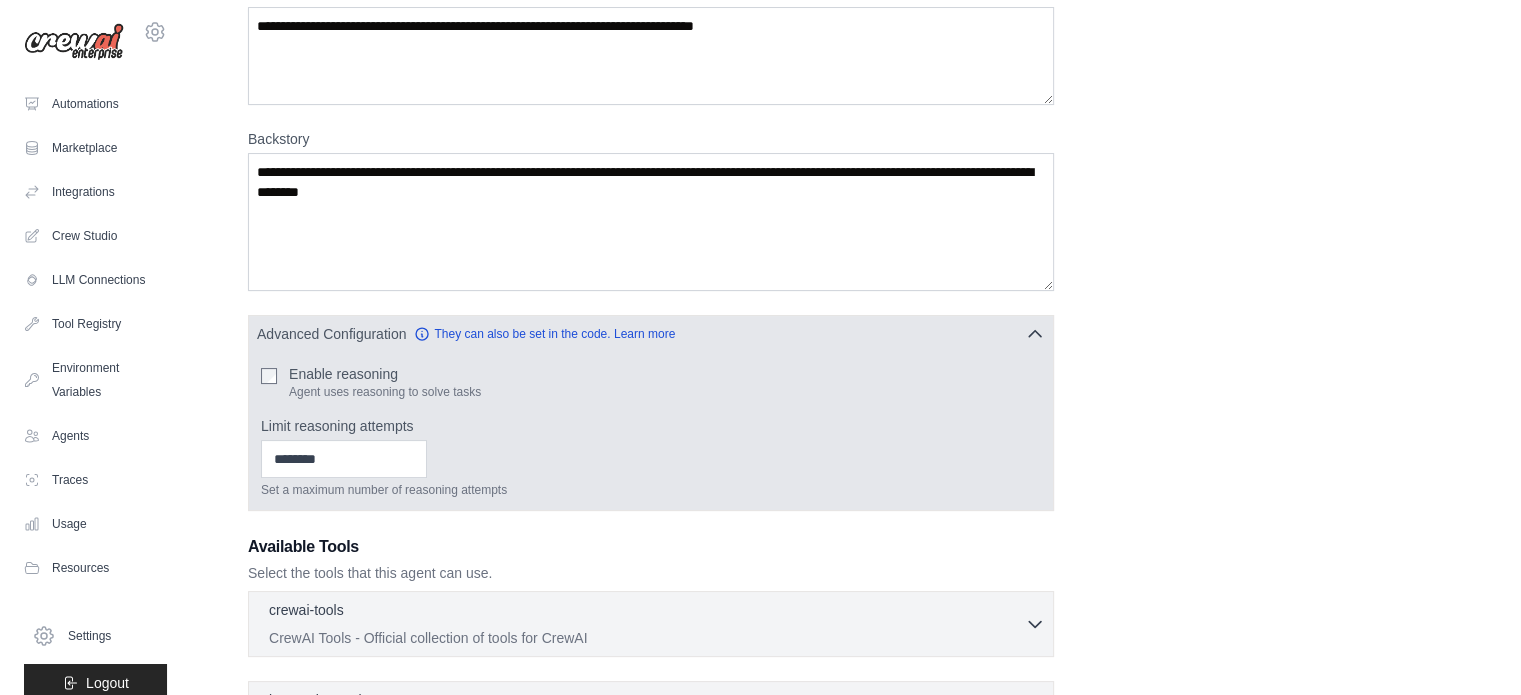 click 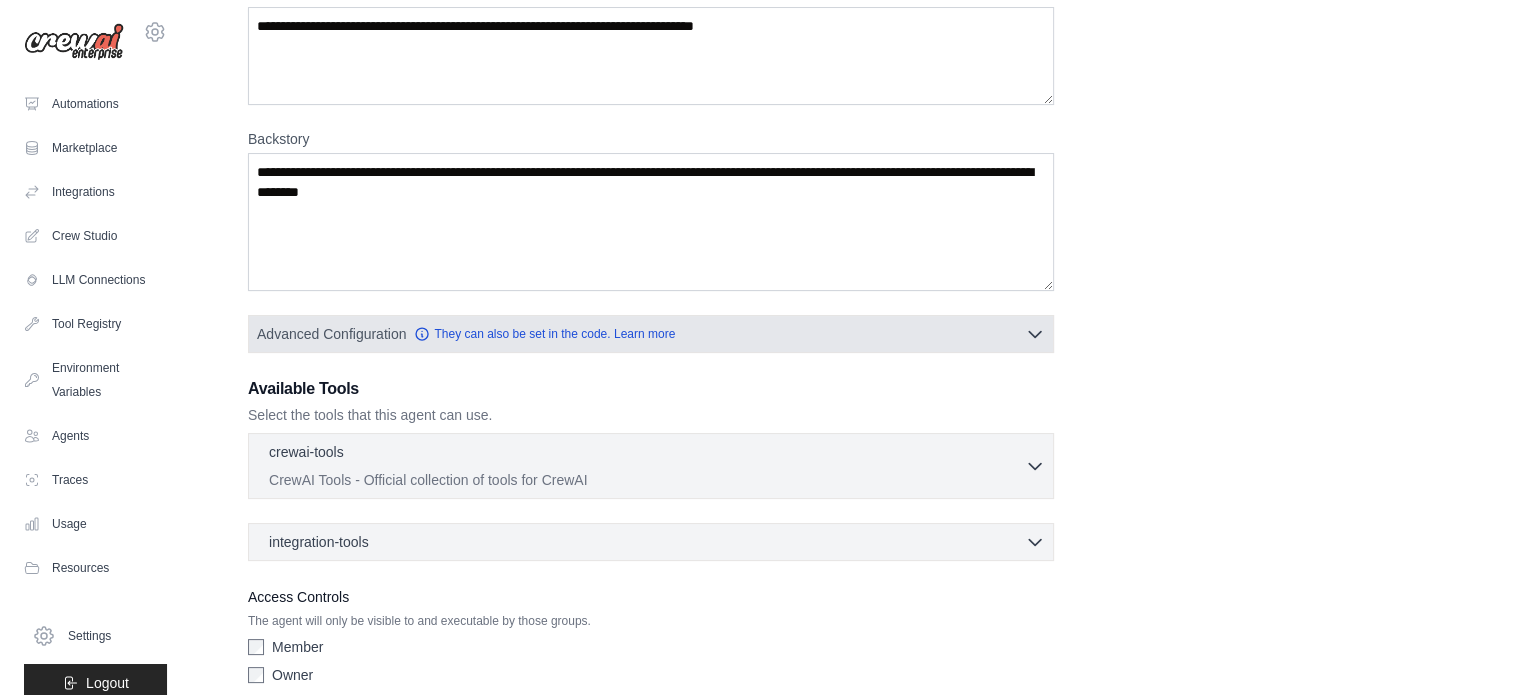 scroll, scrollTop: 284, scrollLeft: 0, axis: vertical 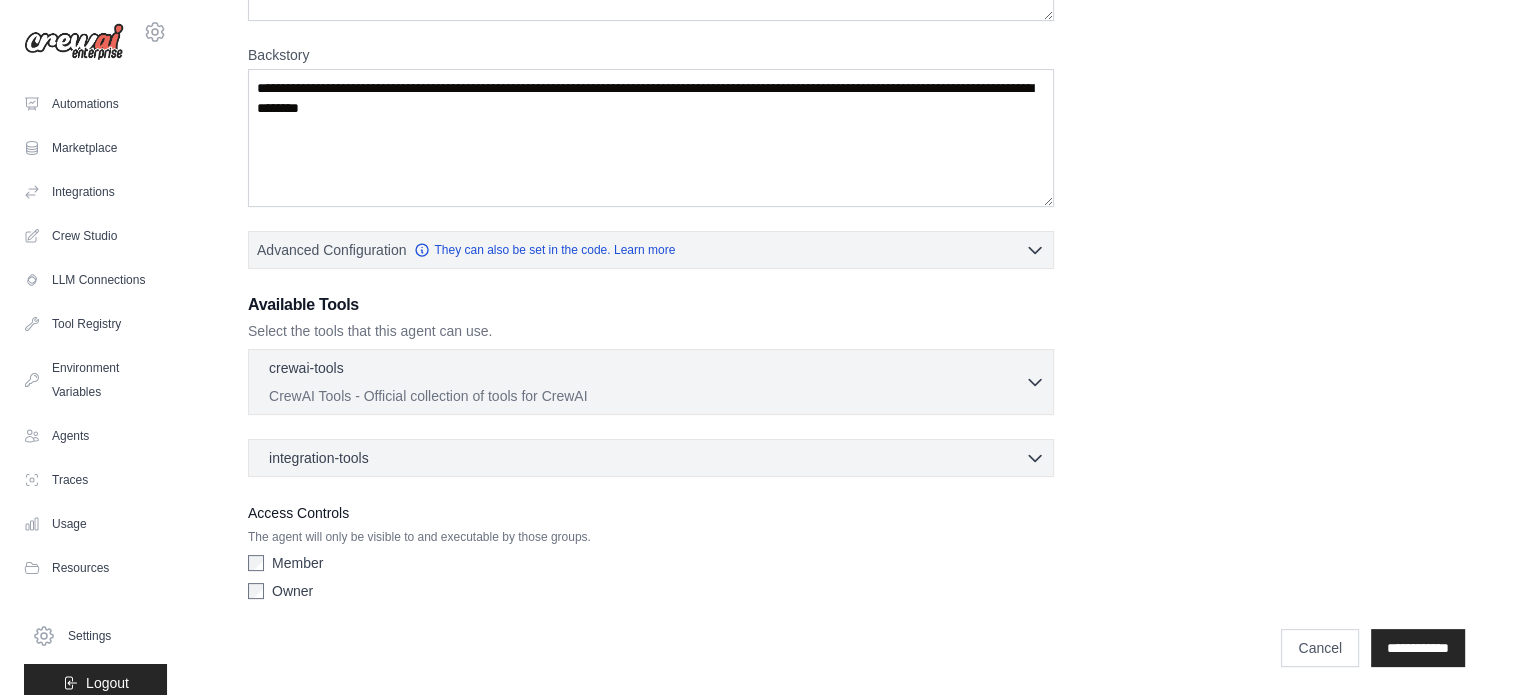 click on "crewai-tools
0 selected
CrewAI Tools - Official collection of tools for CrewAI" at bounding box center (651, 382) 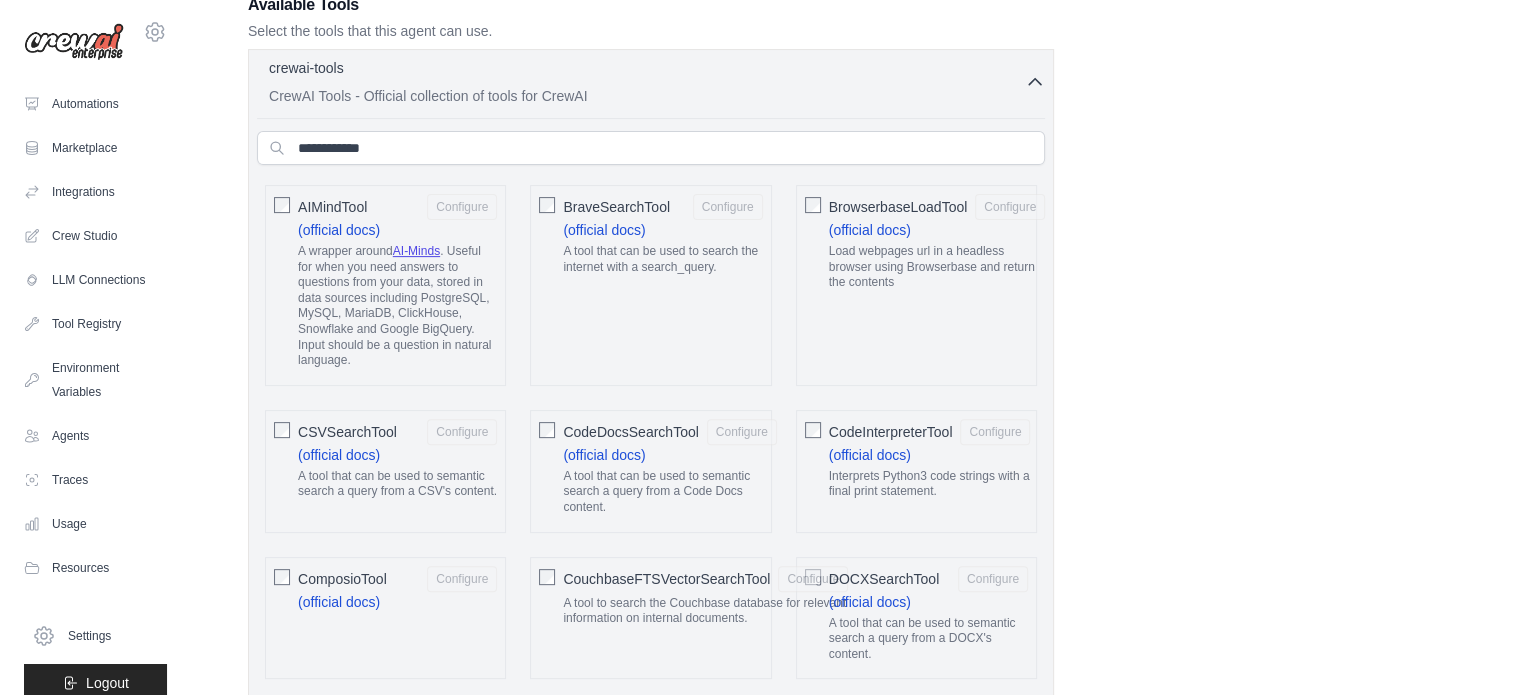 scroll, scrollTop: 784, scrollLeft: 0, axis: vertical 